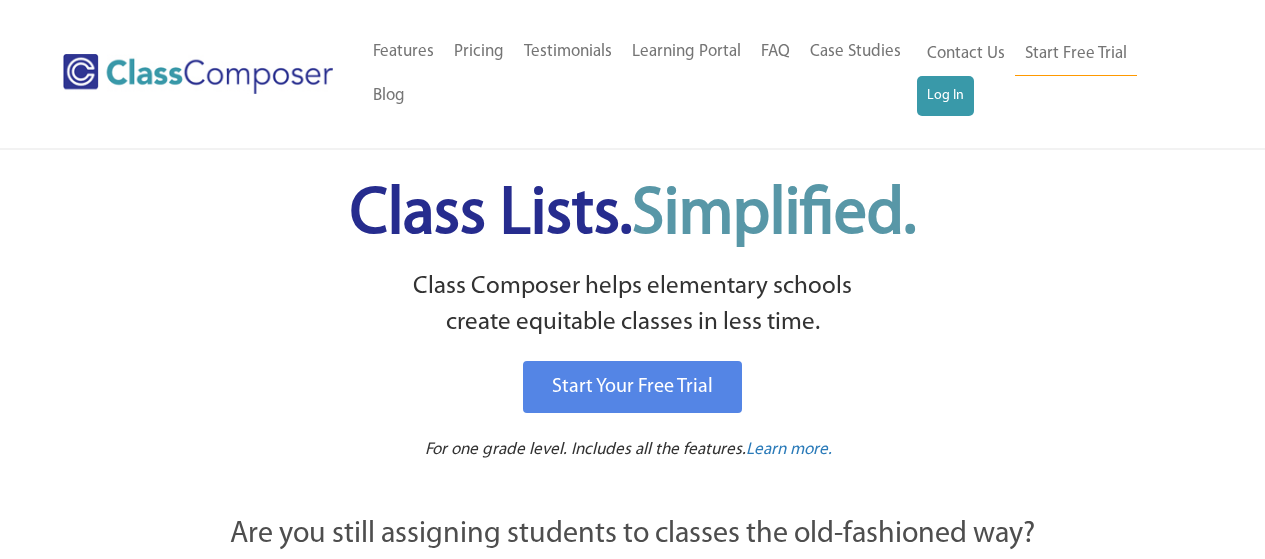 scroll, scrollTop: 0, scrollLeft: 0, axis: both 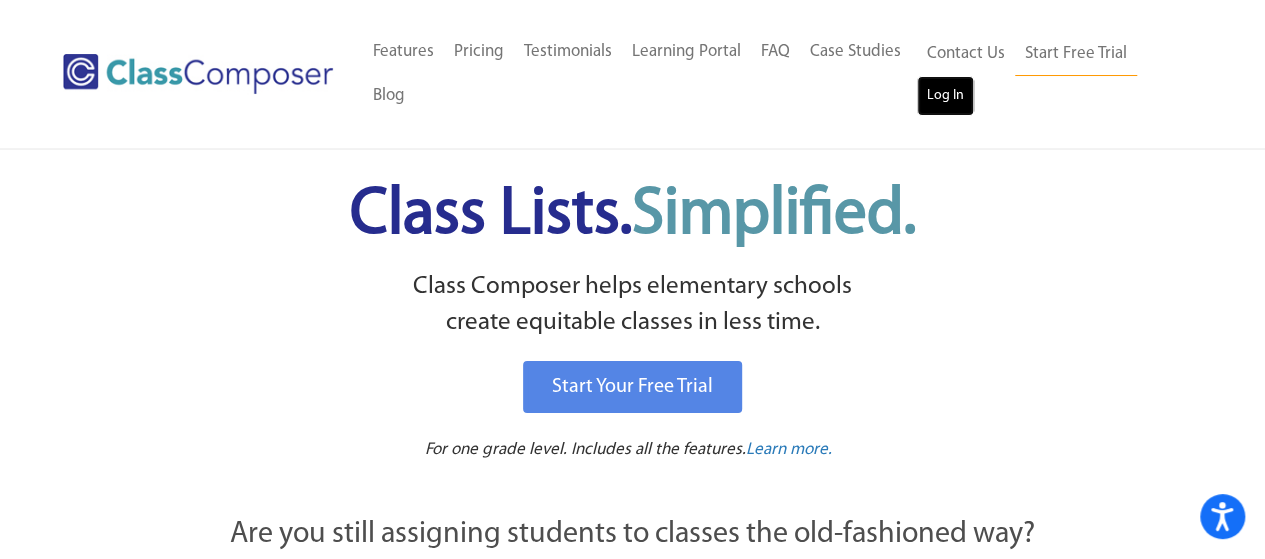 click on "Log In" at bounding box center (945, 96) 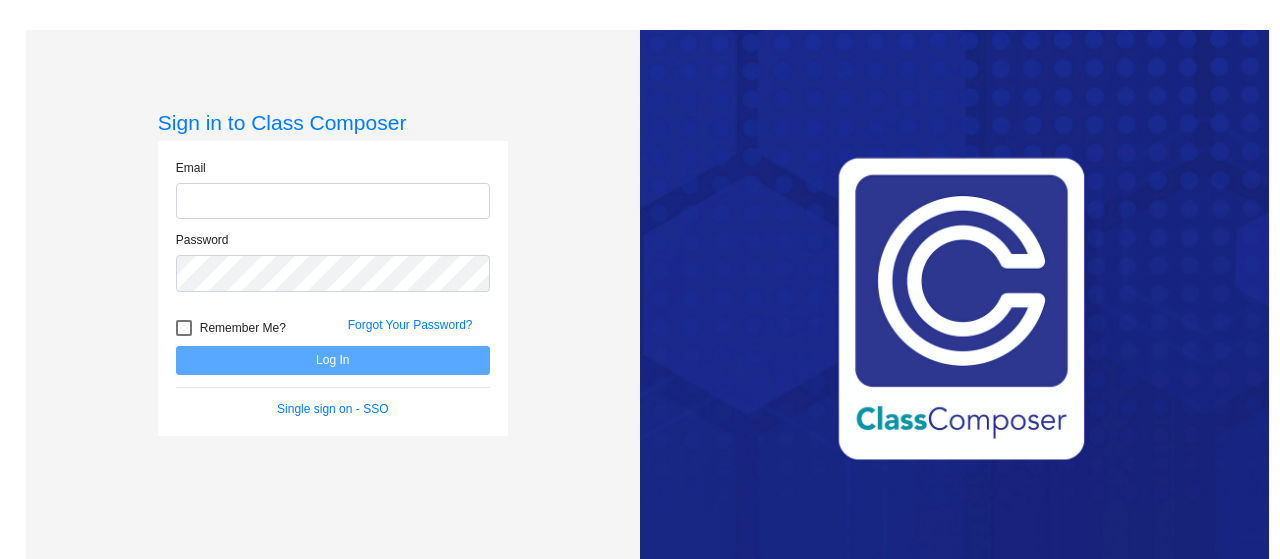 scroll, scrollTop: 0, scrollLeft: 0, axis: both 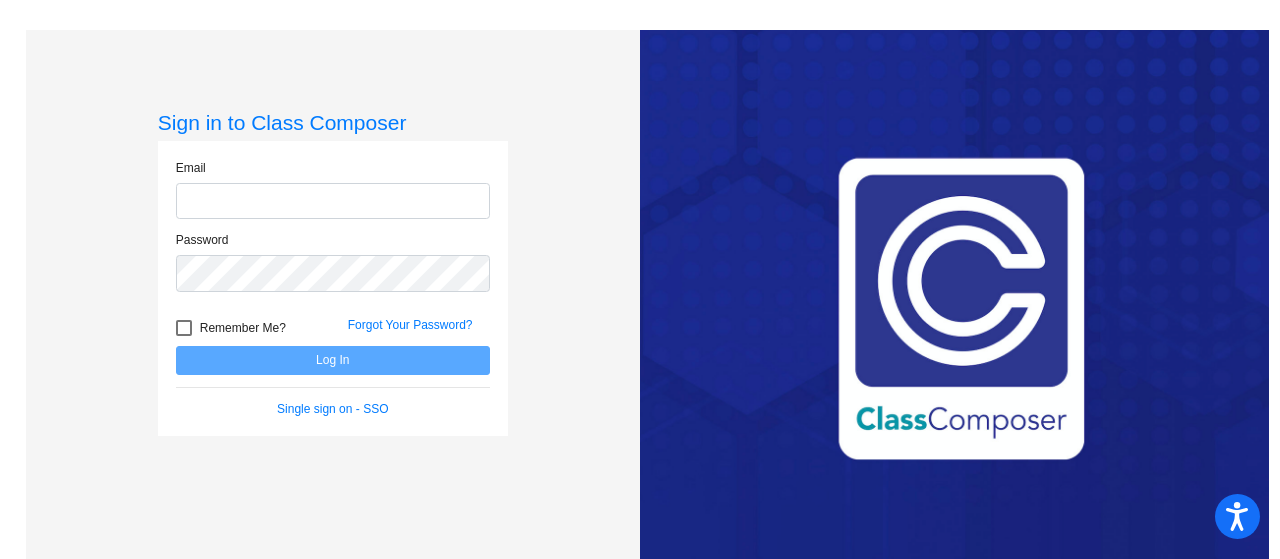 type on "eddingtonh@mdusd.org" 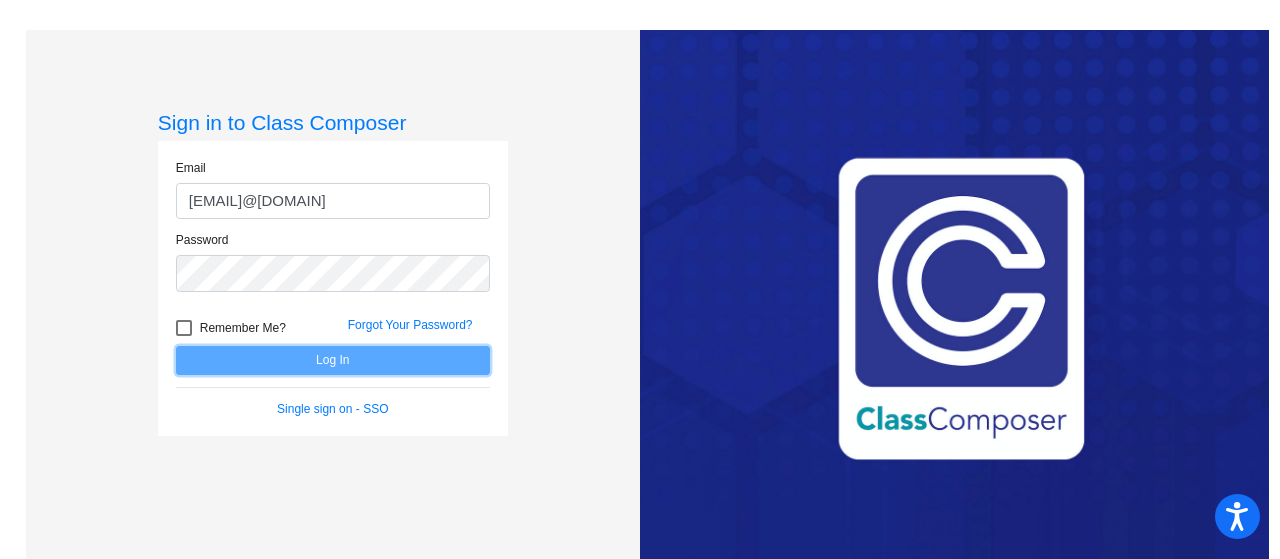 click on "Log In" 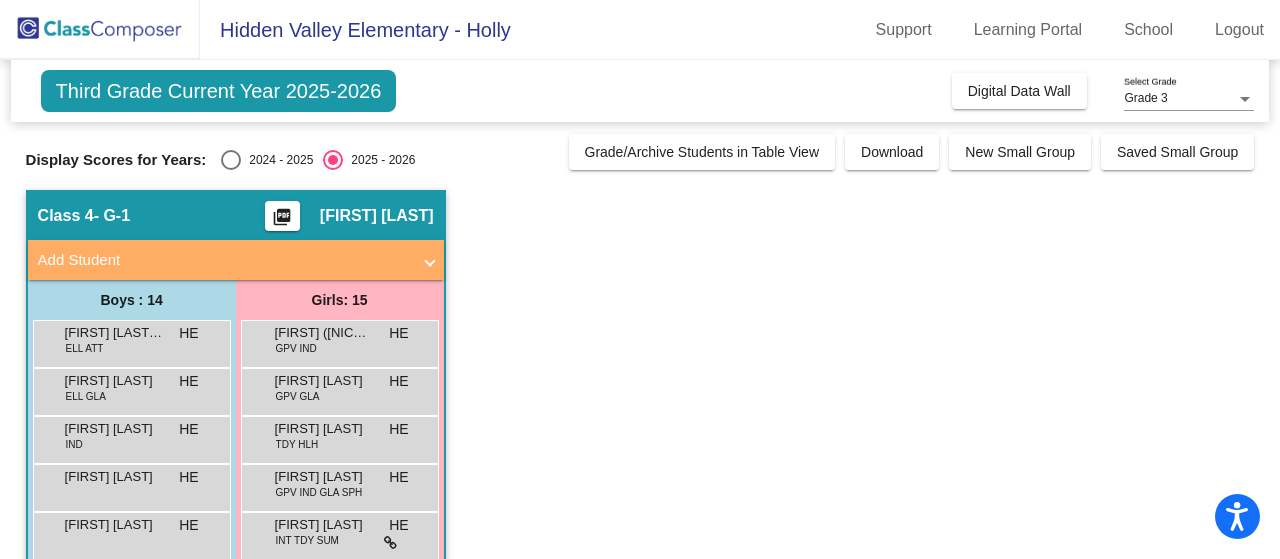 click at bounding box center (231, 160) 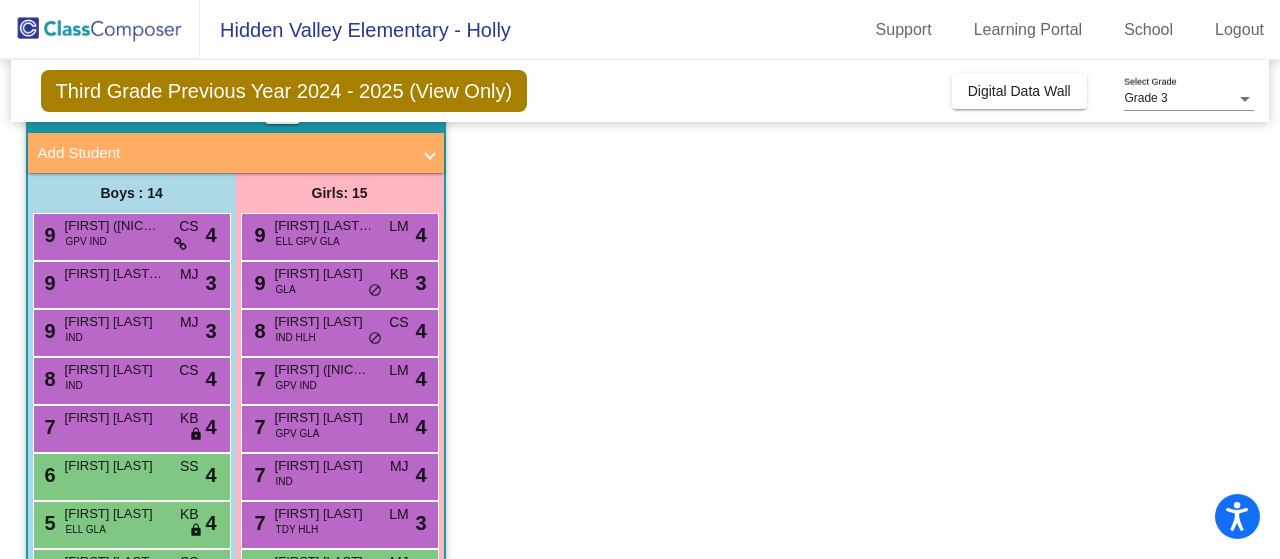 scroll, scrollTop: 105, scrollLeft: 0, axis: vertical 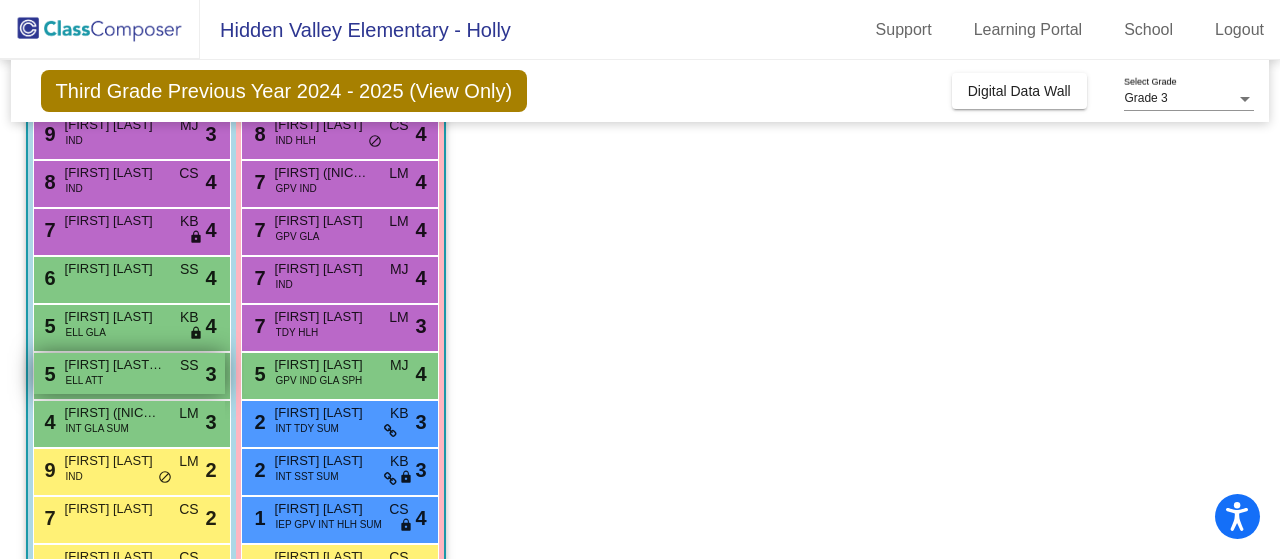 click on "Cristo Navarro Rojas" at bounding box center [115, 365] 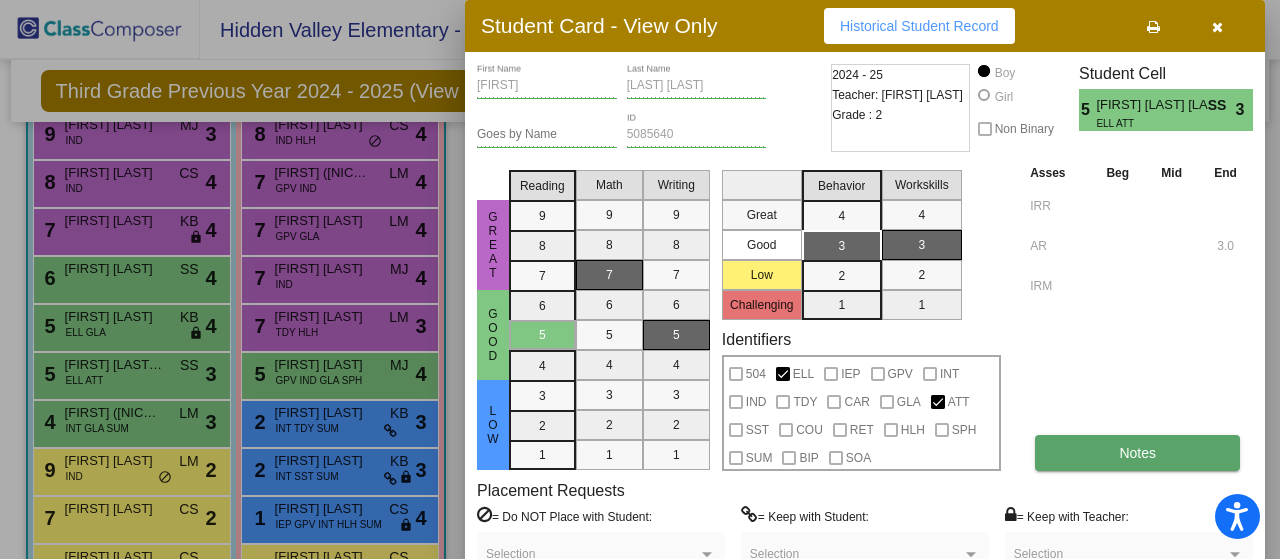 click on "Notes" at bounding box center [1137, 453] 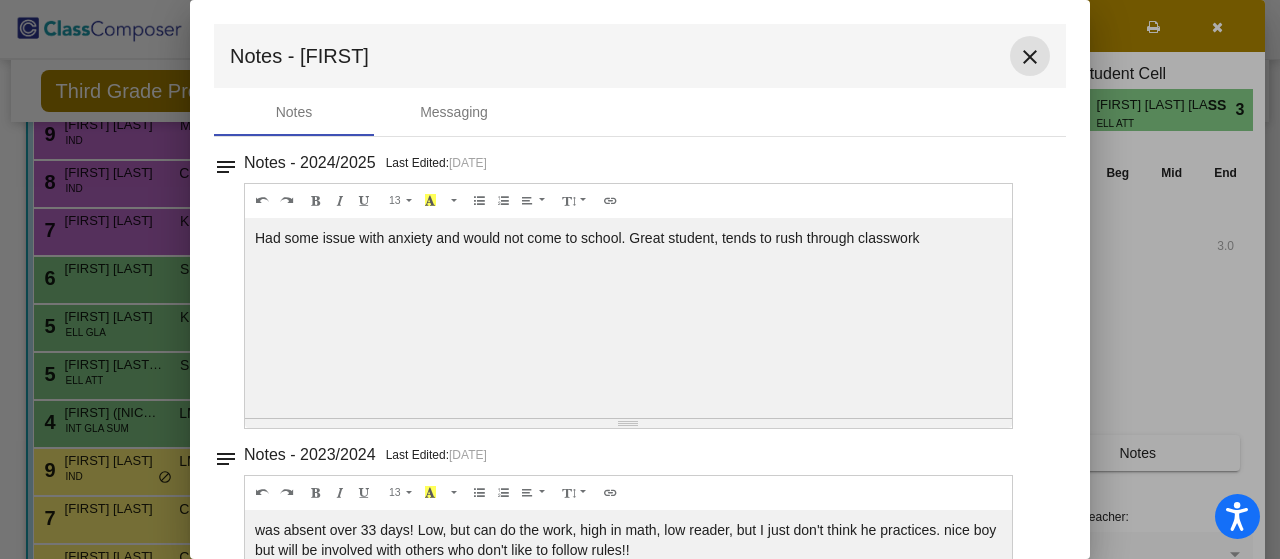 click on "close" at bounding box center (1030, 57) 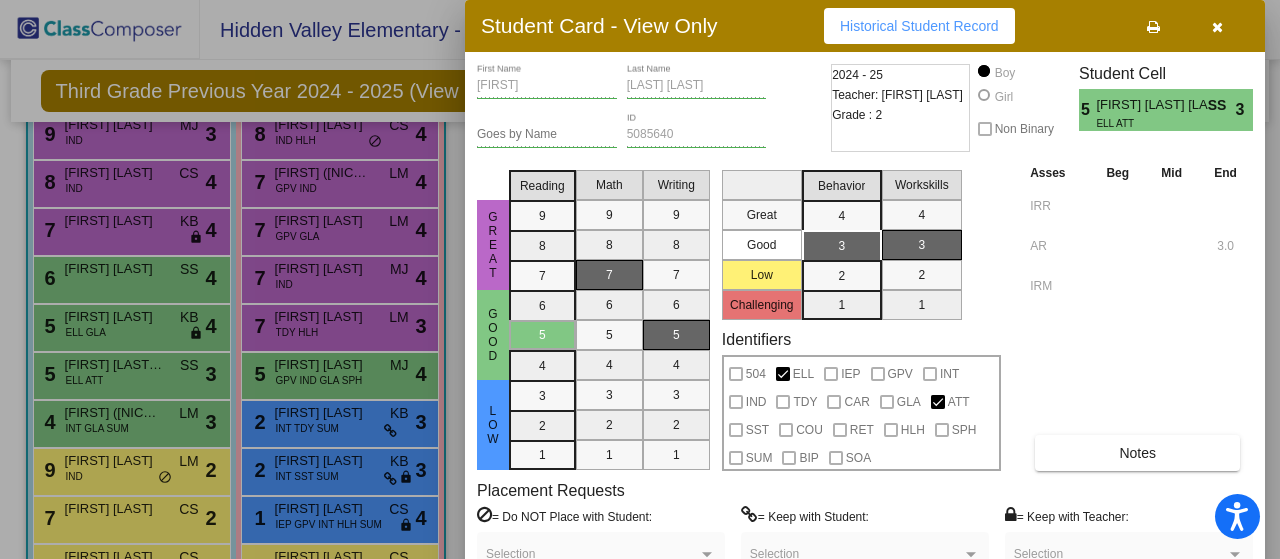click at bounding box center (1217, 27) 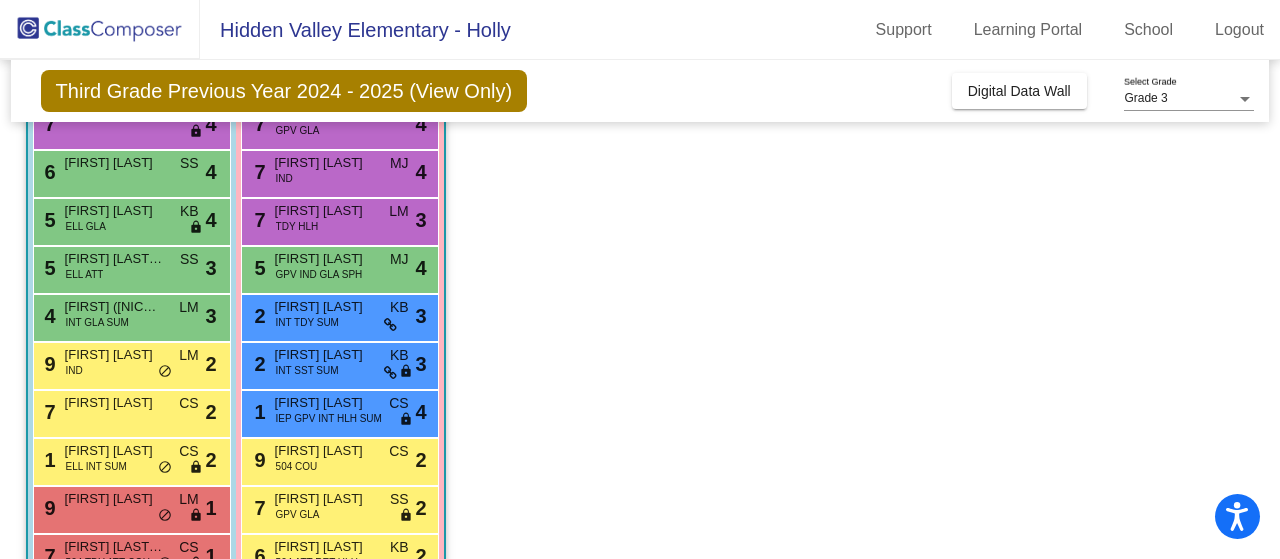 scroll, scrollTop: 411, scrollLeft: 0, axis: vertical 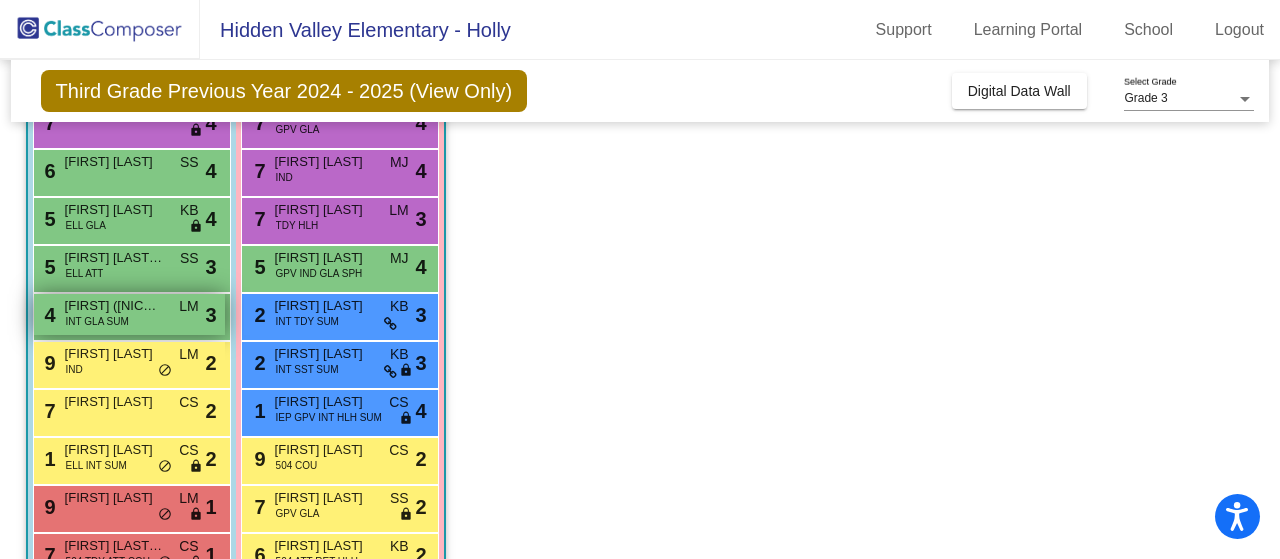 click on "Melvin (Mello) Steelman-Spruell" at bounding box center [115, 306] 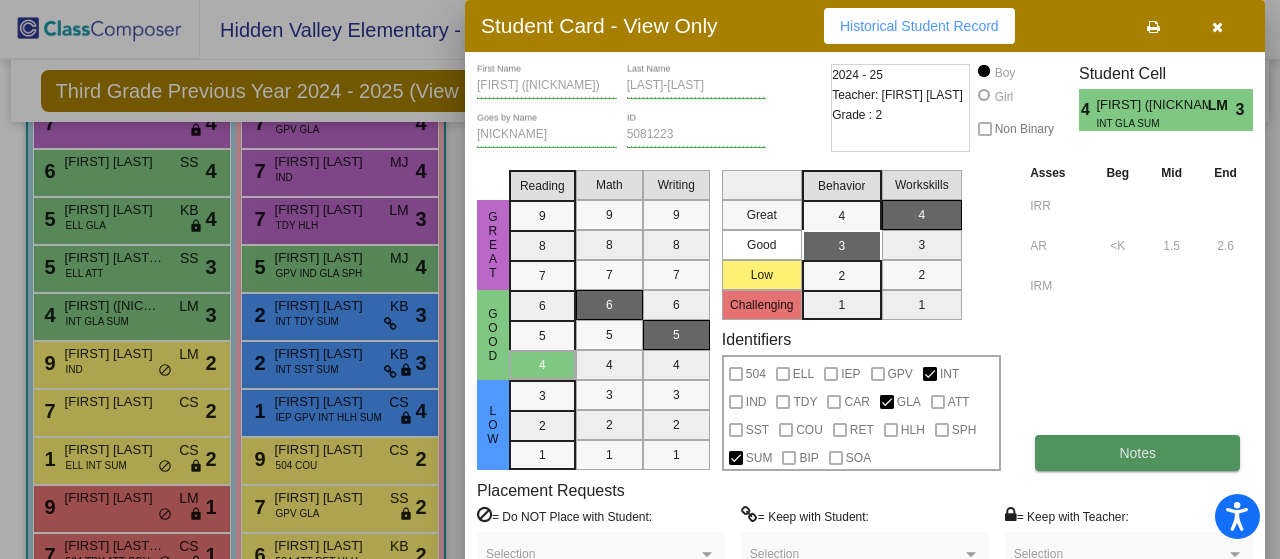 click on "Notes" at bounding box center (1137, 453) 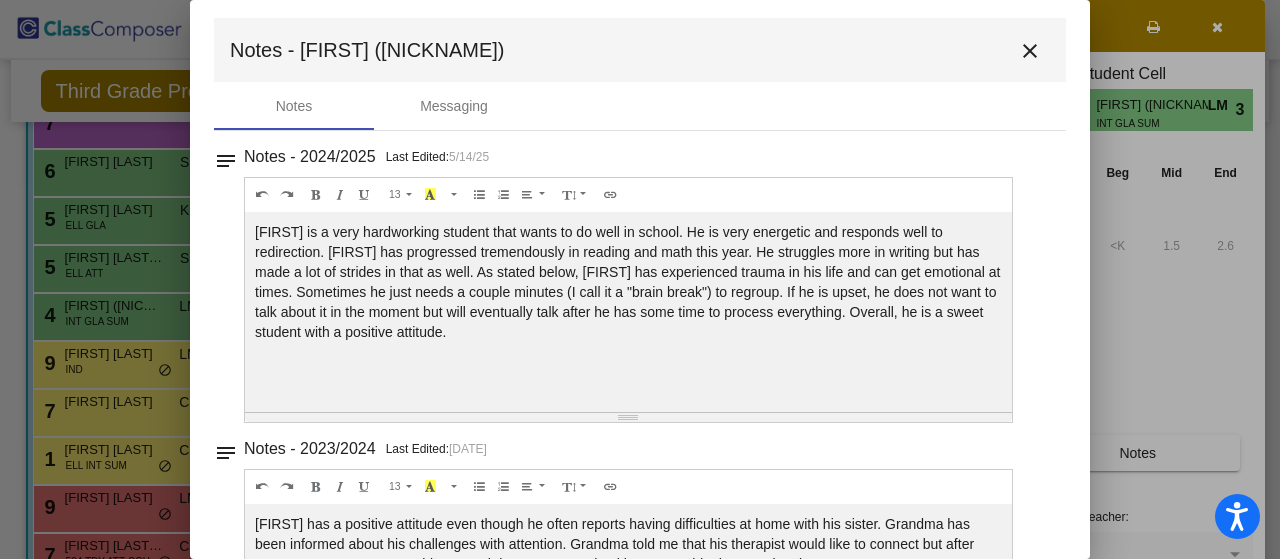 scroll, scrollTop: 0, scrollLeft: 0, axis: both 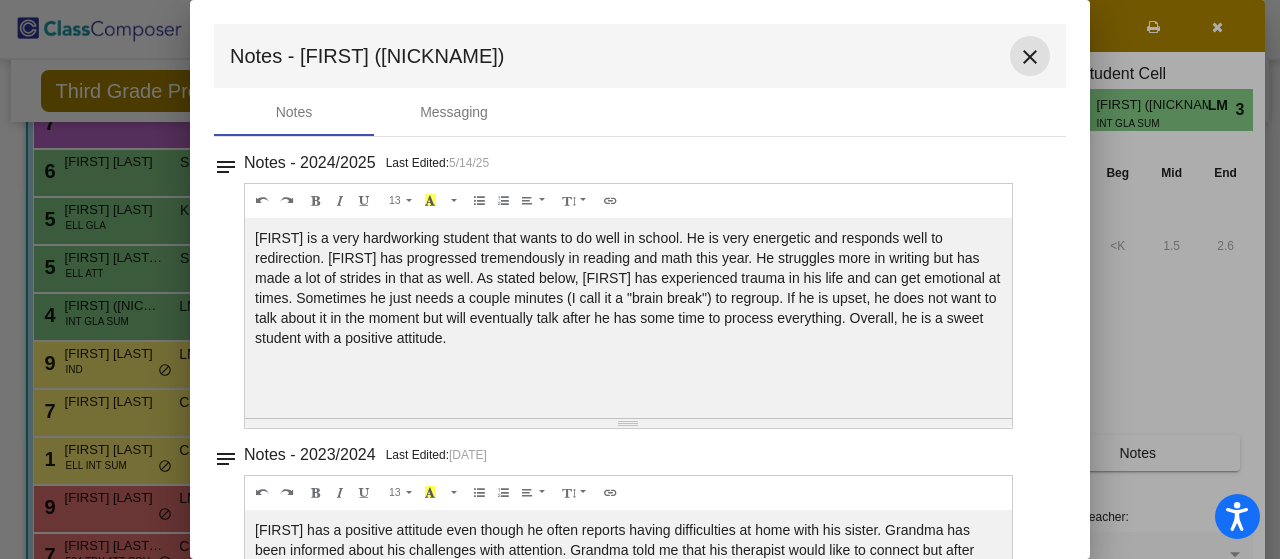 click on "close" at bounding box center [1030, 57] 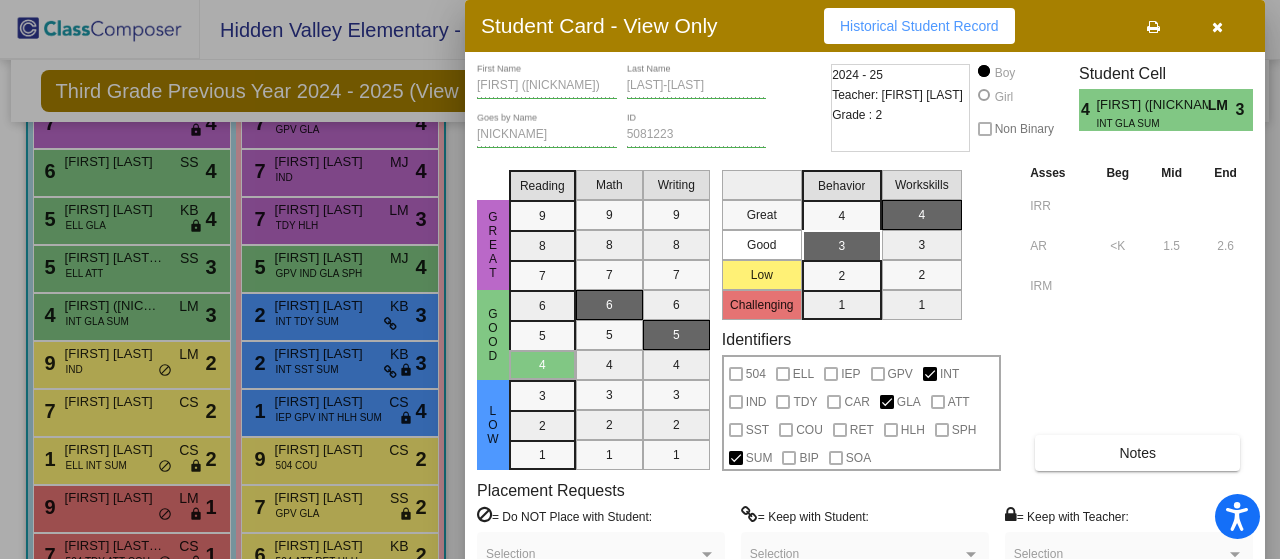 click at bounding box center [1217, 27] 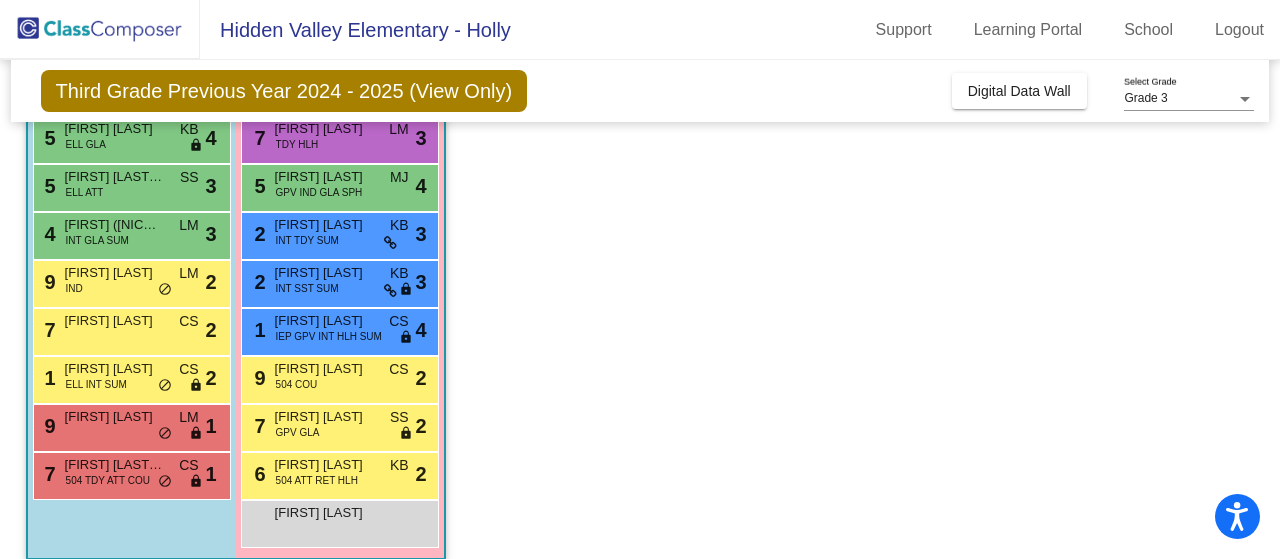 scroll, scrollTop: 512, scrollLeft: 0, axis: vertical 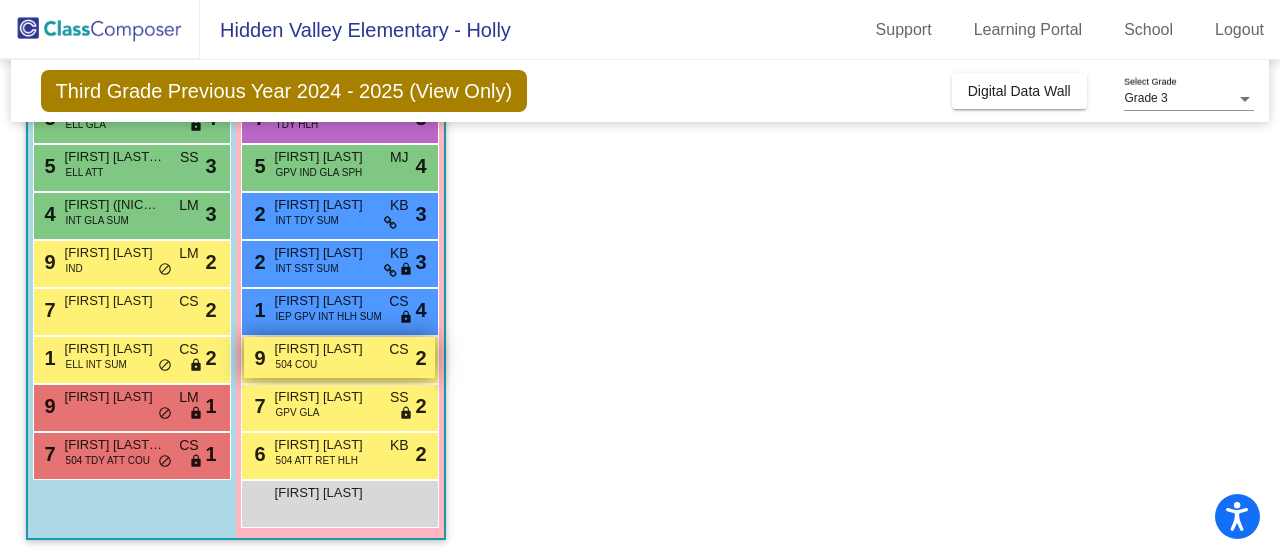 click on "9 Jiya Tapia 504 COU CS lock do_not_disturb_alt 2" at bounding box center (339, 357) 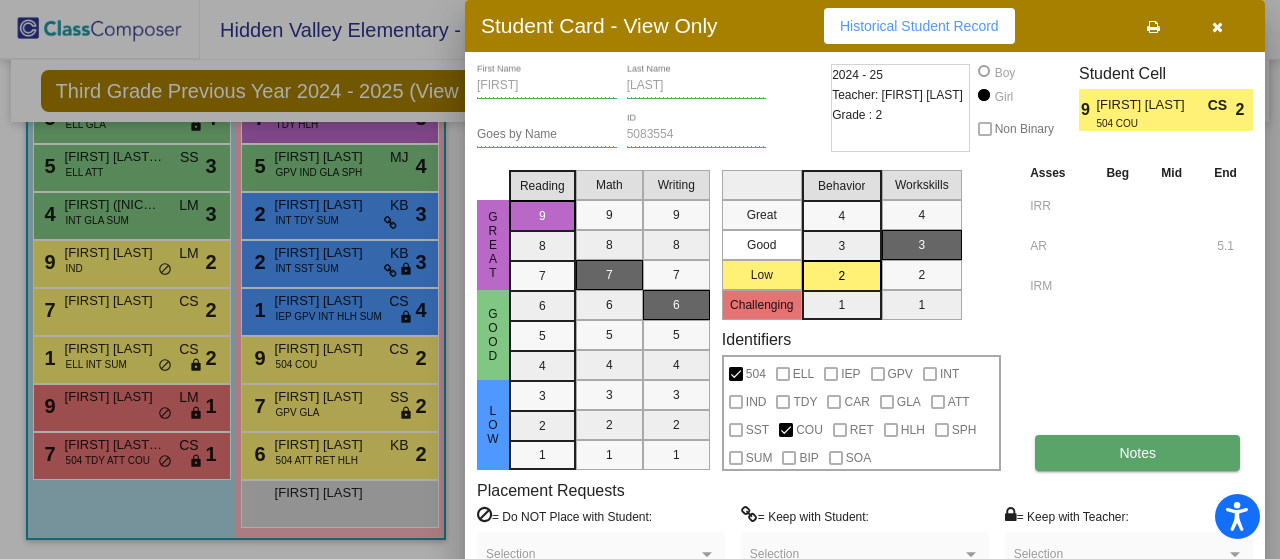 click on "Notes" at bounding box center [1137, 453] 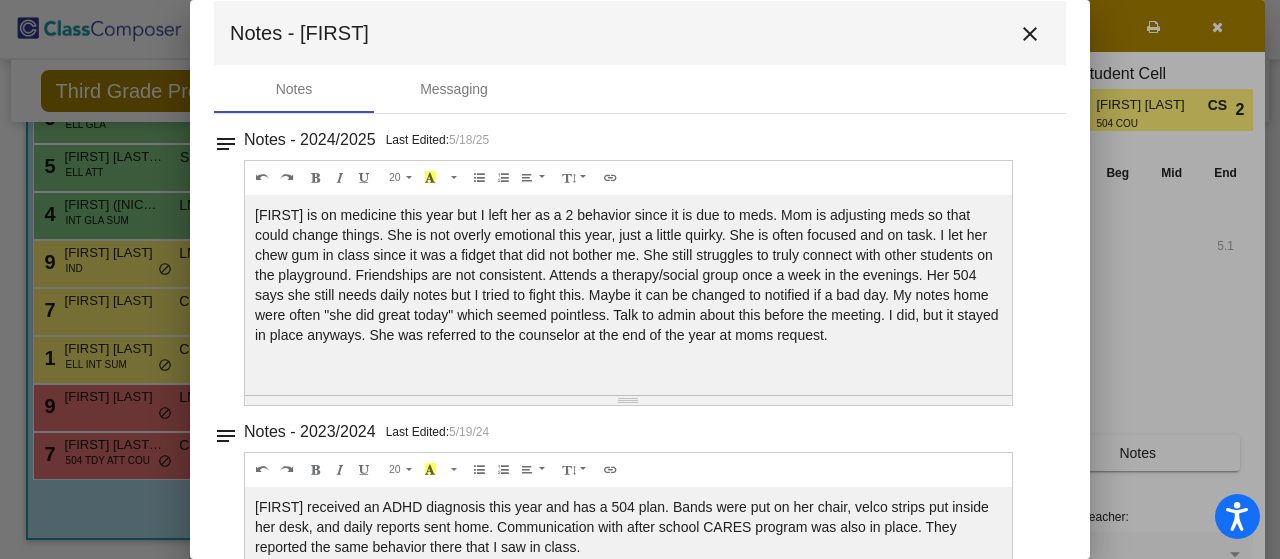 scroll, scrollTop: 0, scrollLeft: 0, axis: both 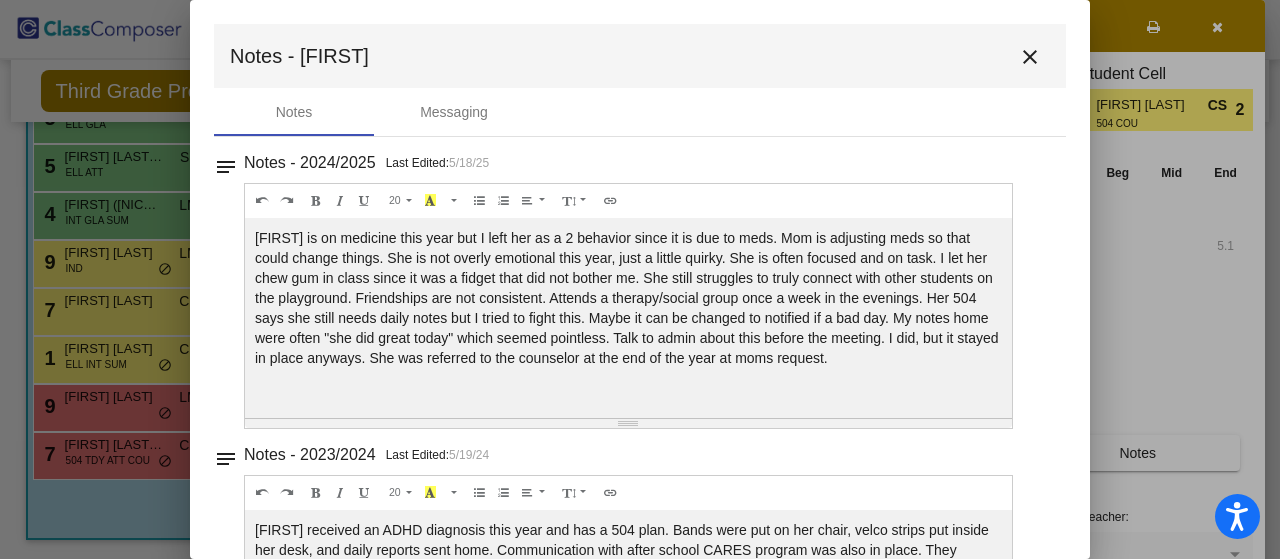 click on "close" at bounding box center [1030, 57] 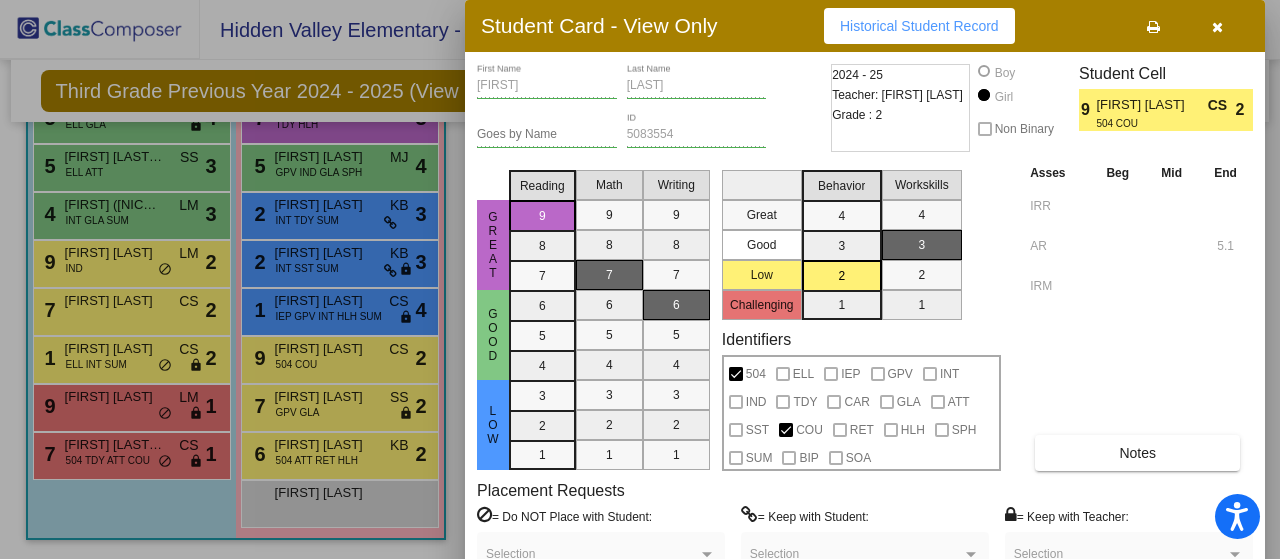 click at bounding box center (1217, 27) 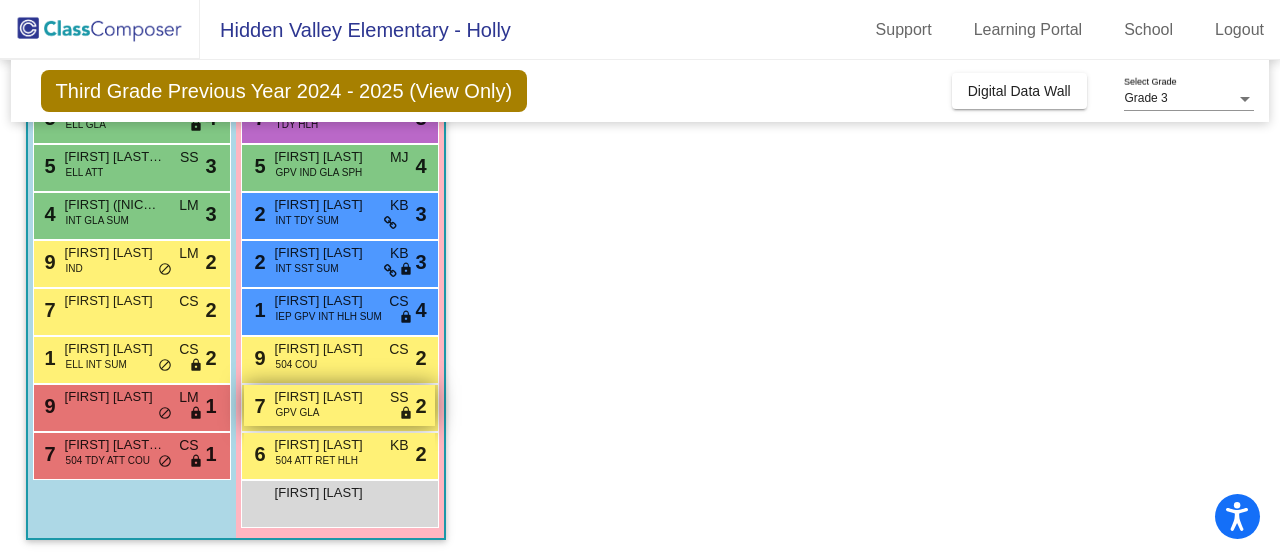 click on "Hailey Kast" at bounding box center [325, 397] 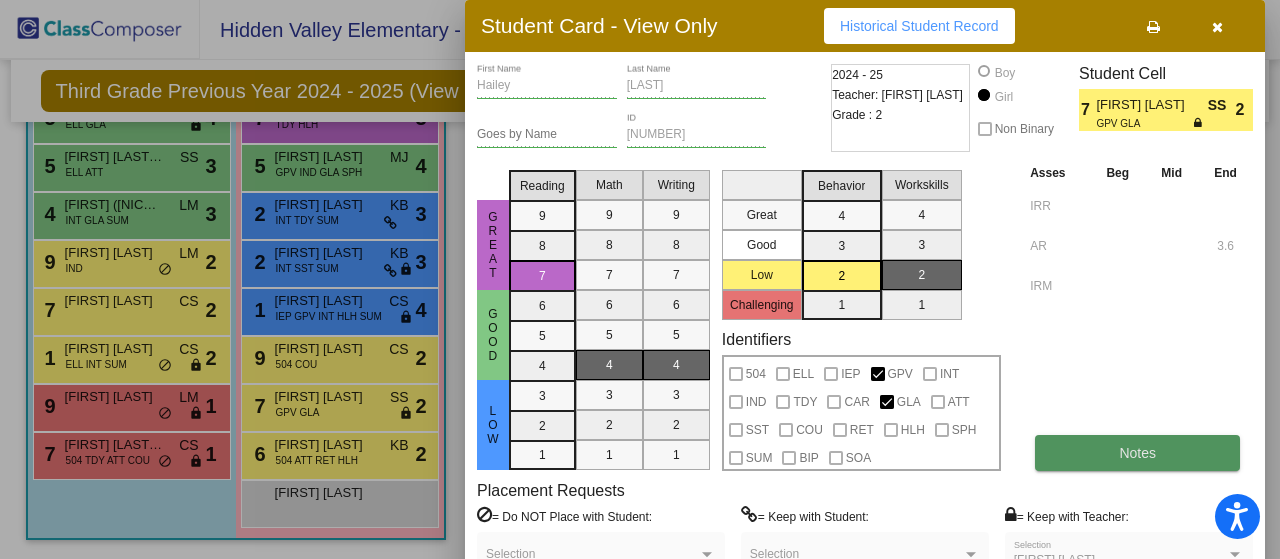 click on "Notes" at bounding box center [1137, 453] 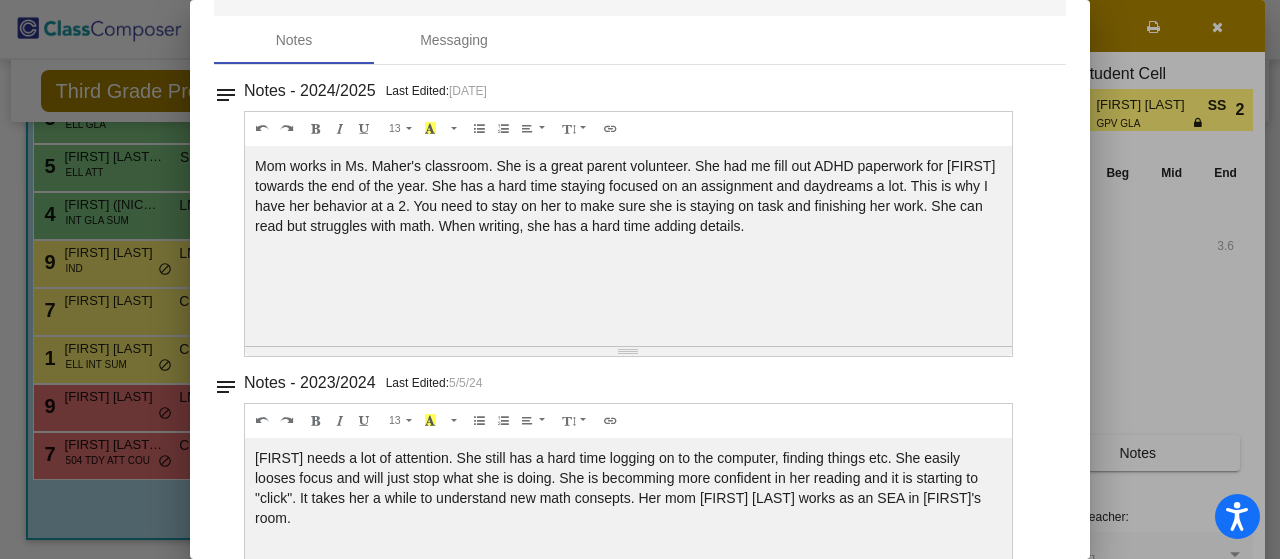 scroll, scrollTop: 0, scrollLeft: 0, axis: both 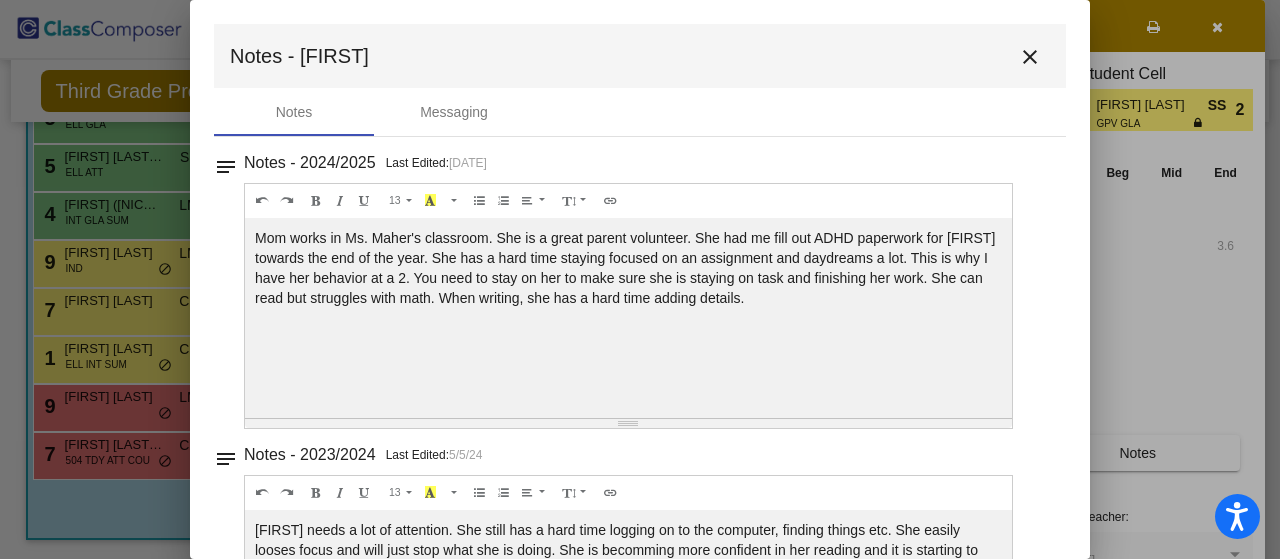 click on "close" at bounding box center [1030, 57] 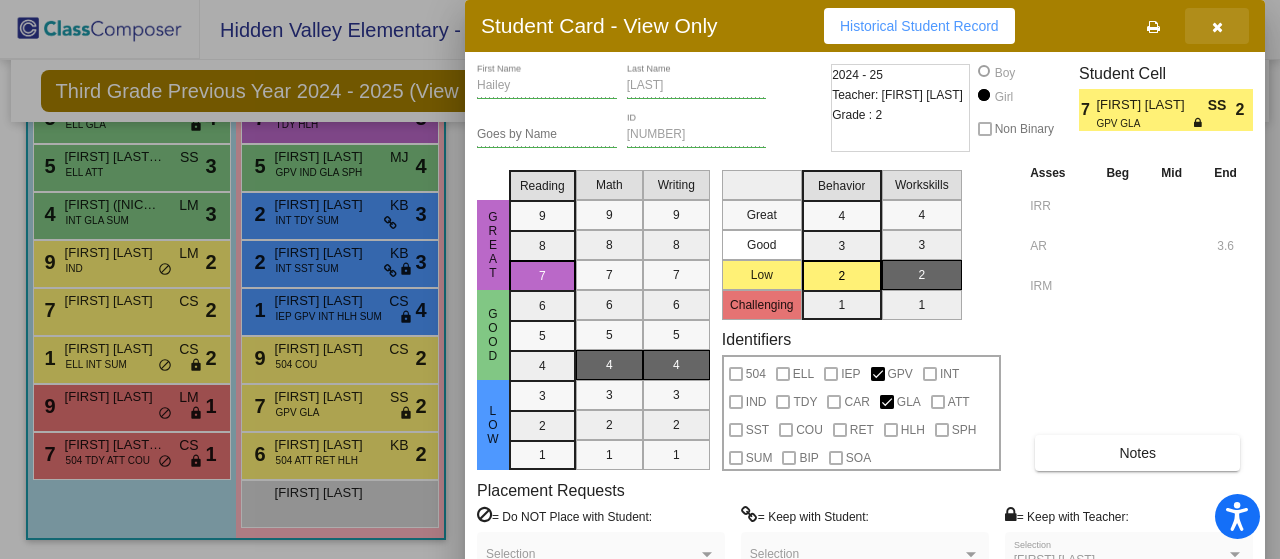 click at bounding box center [1217, 27] 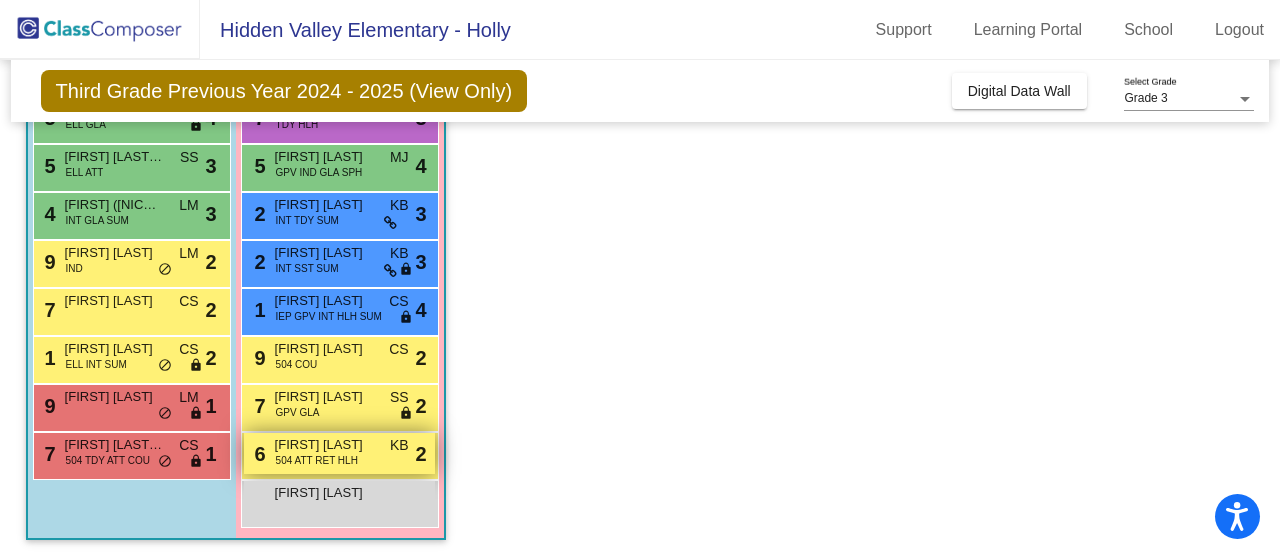 click on "504 ATT RET HLH" at bounding box center (317, 460) 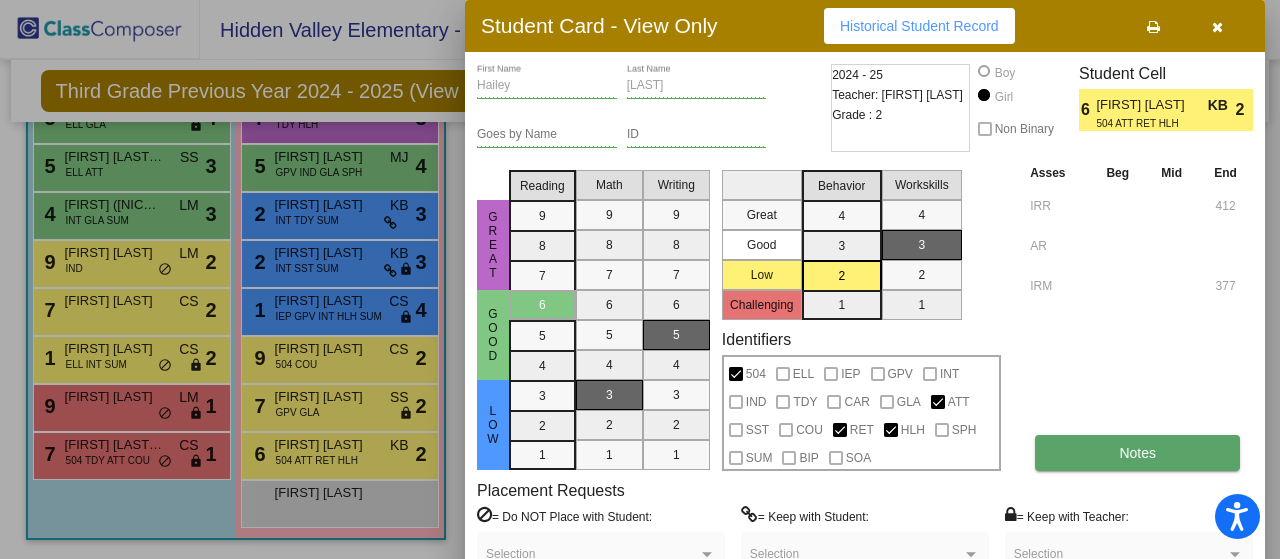click on "Notes" at bounding box center [1137, 453] 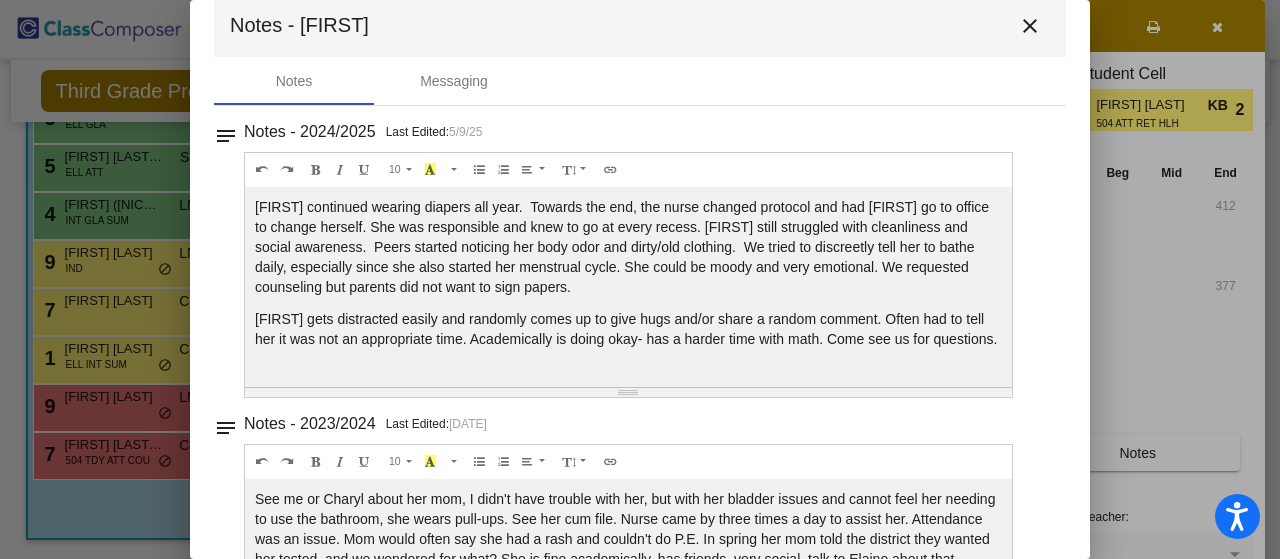 scroll, scrollTop: 0, scrollLeft: 0, axis: both 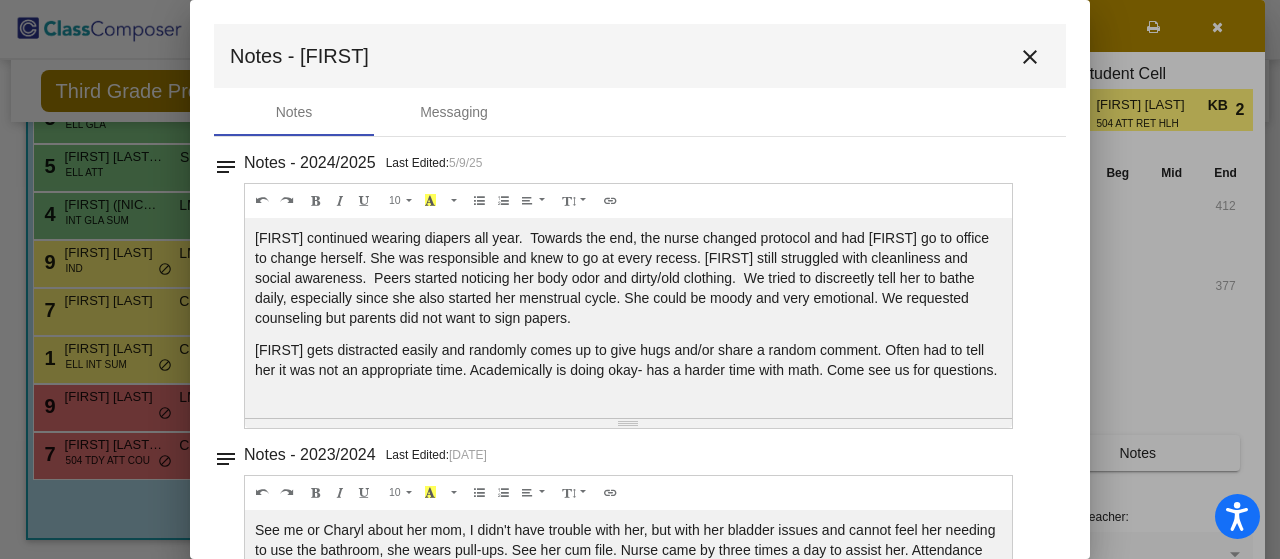 click on "close" at bounding box center [1030, 57] 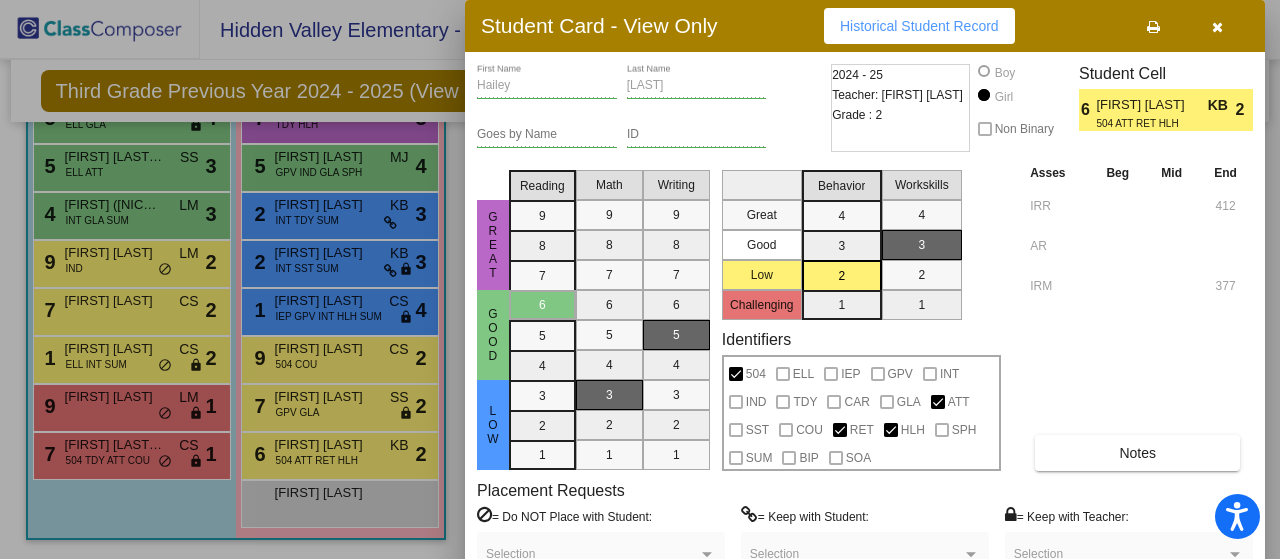 click at bounding box center [1217, 27] 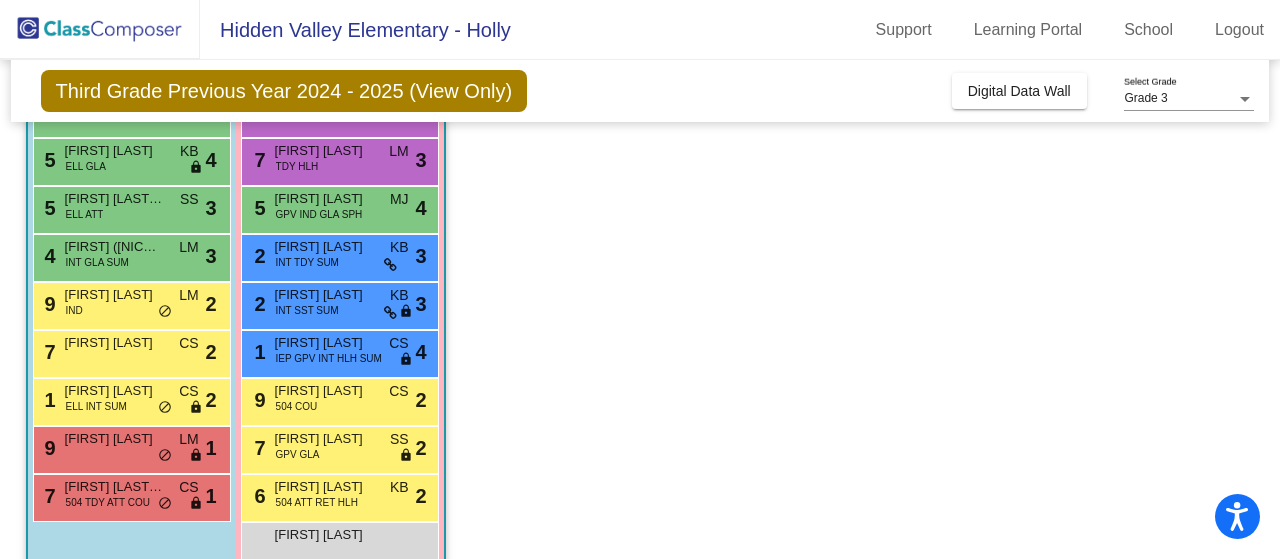scroll, scrollTop: 468, scrollLeft: 0, axis: vertical 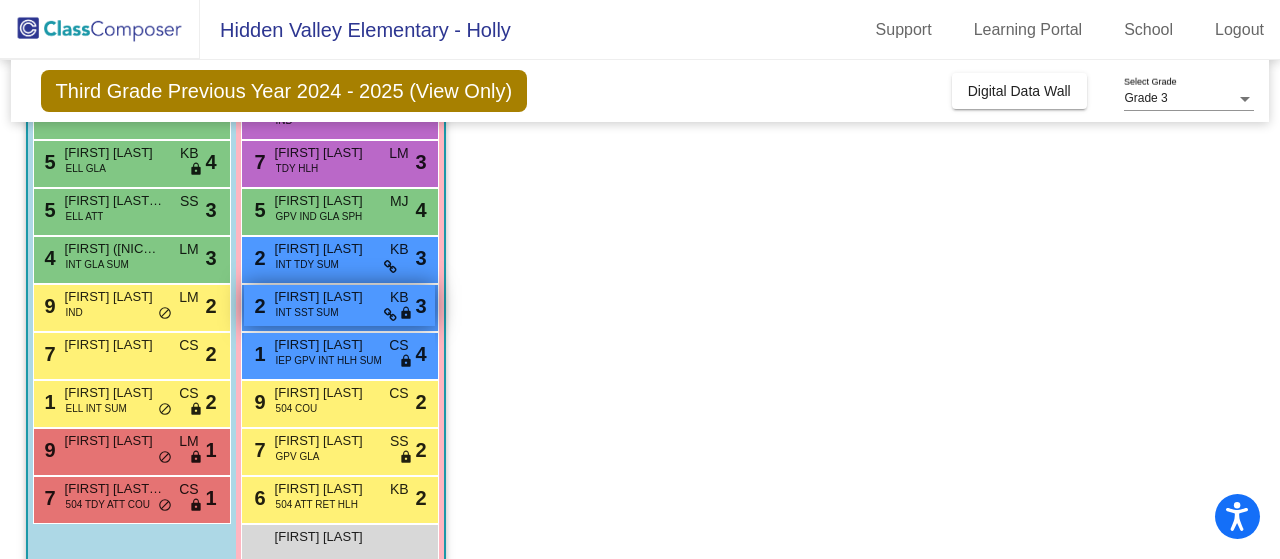 click on "2 Mackenna Miller INT SST SUM KB lock do_not_disturb_alt 3" at bounding box center [339, 305] 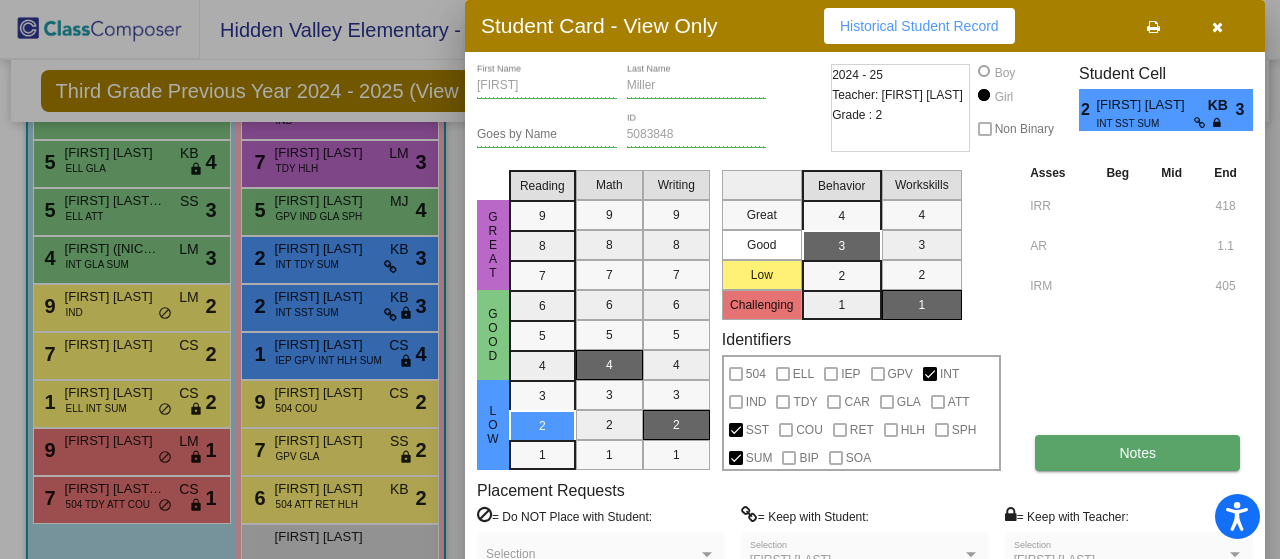 click on "Notes" at bounding box center [1137, 453] 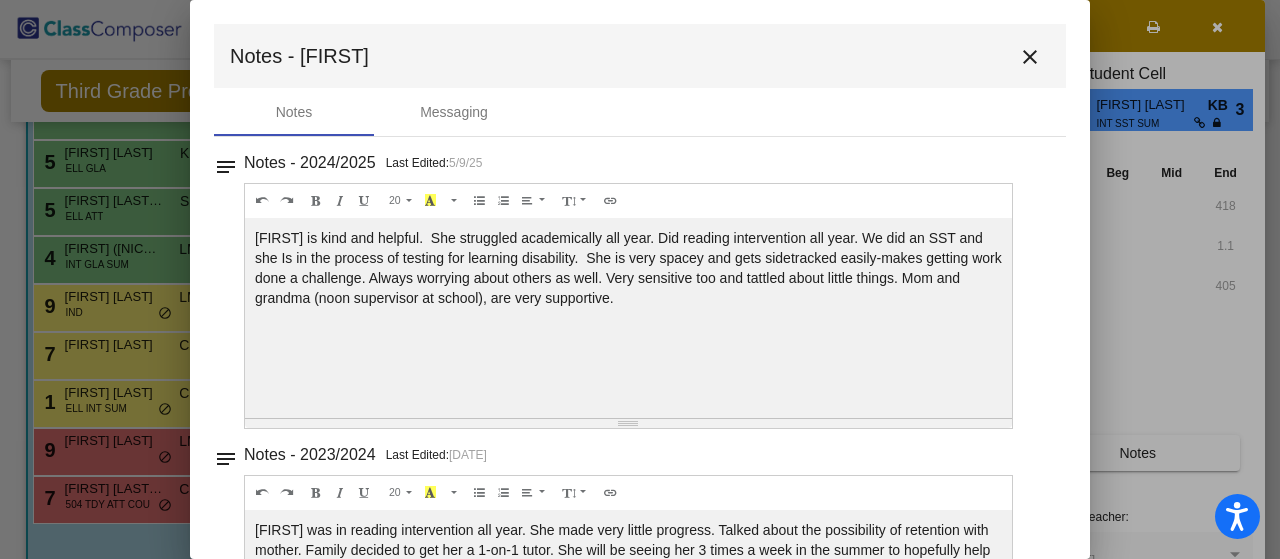 click on "close" at bounding box center [1030, 57] 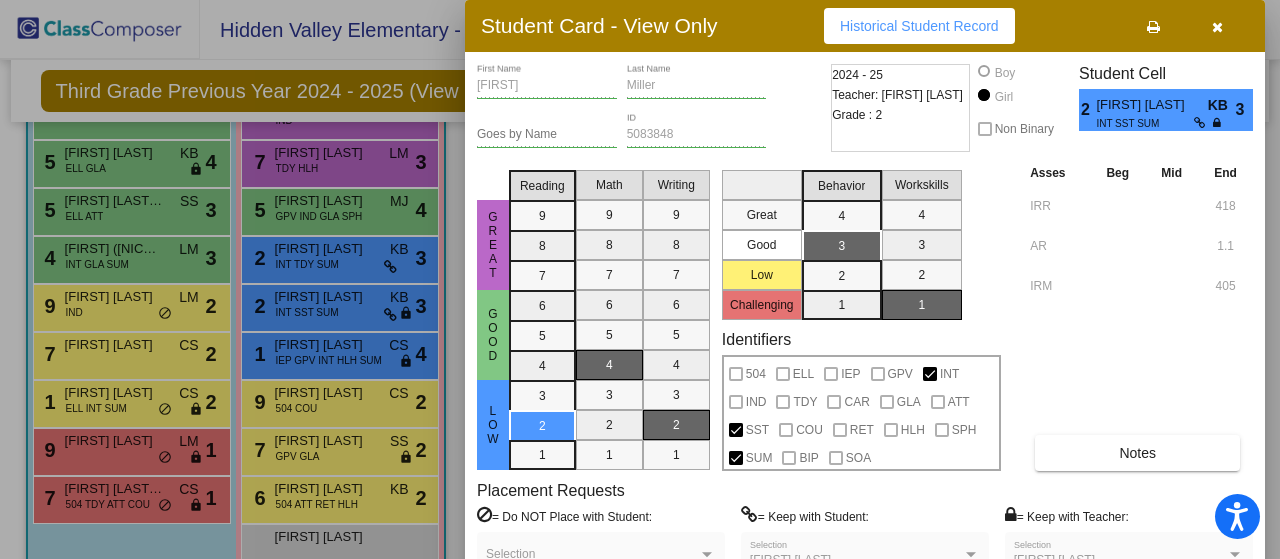 click at bounding box center (1217, 27) 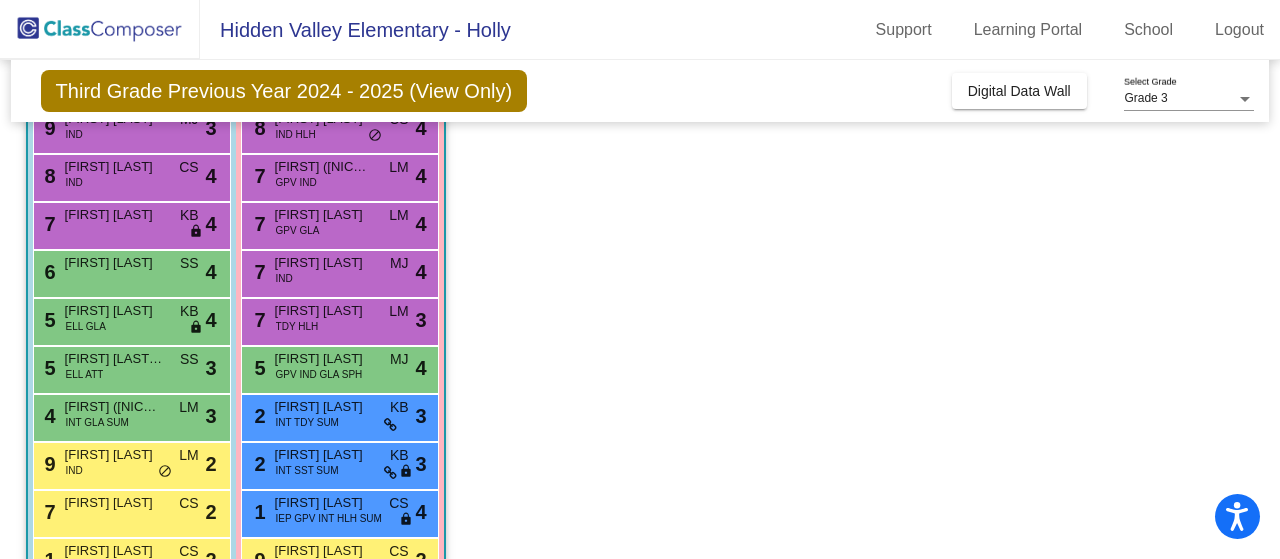 scroll, scrollTop: 313, scrollLeft: 0, axis: vertical 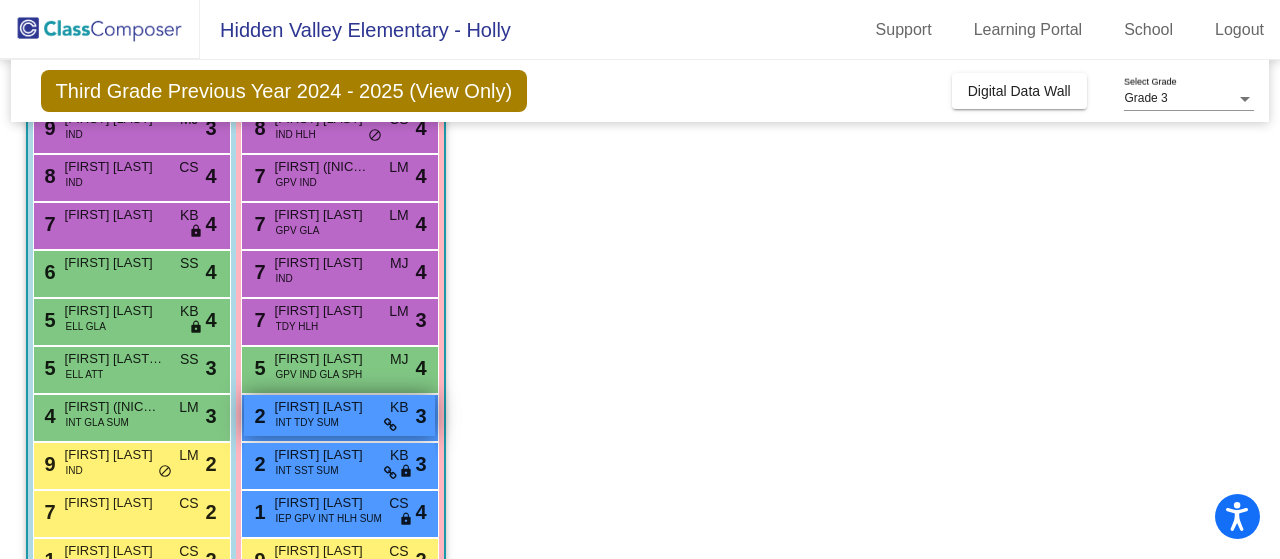 click on "INT TDY SUM" at bounding box center (307, 422) 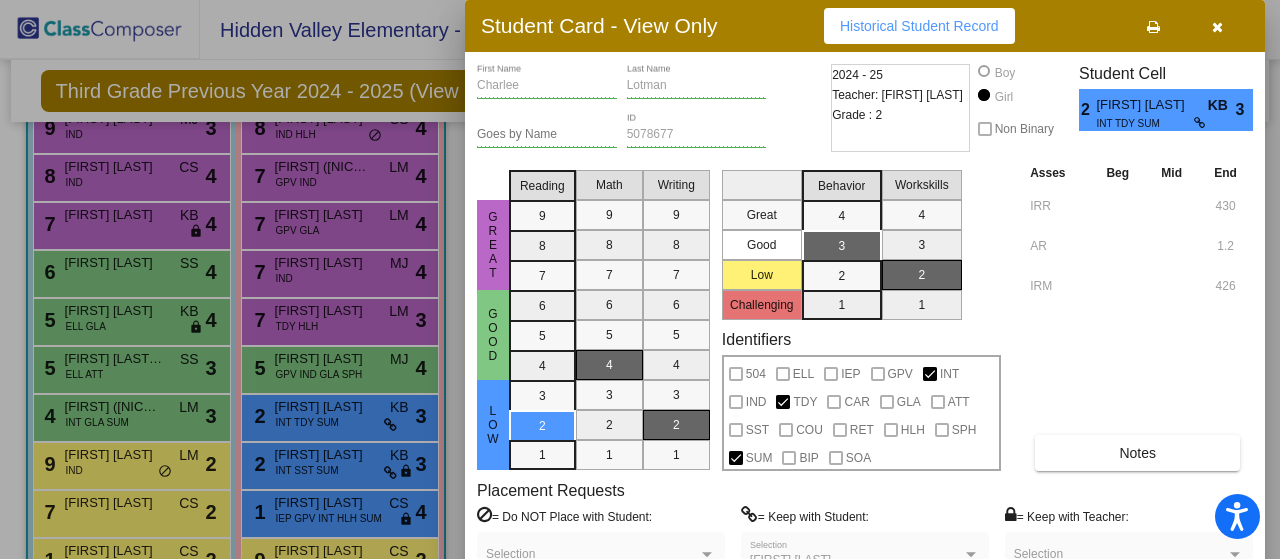 drag, startPoint x: 1271, startPoint y: 273, endPoint x: 1274, endPoint y: 317, distance: 44.102154 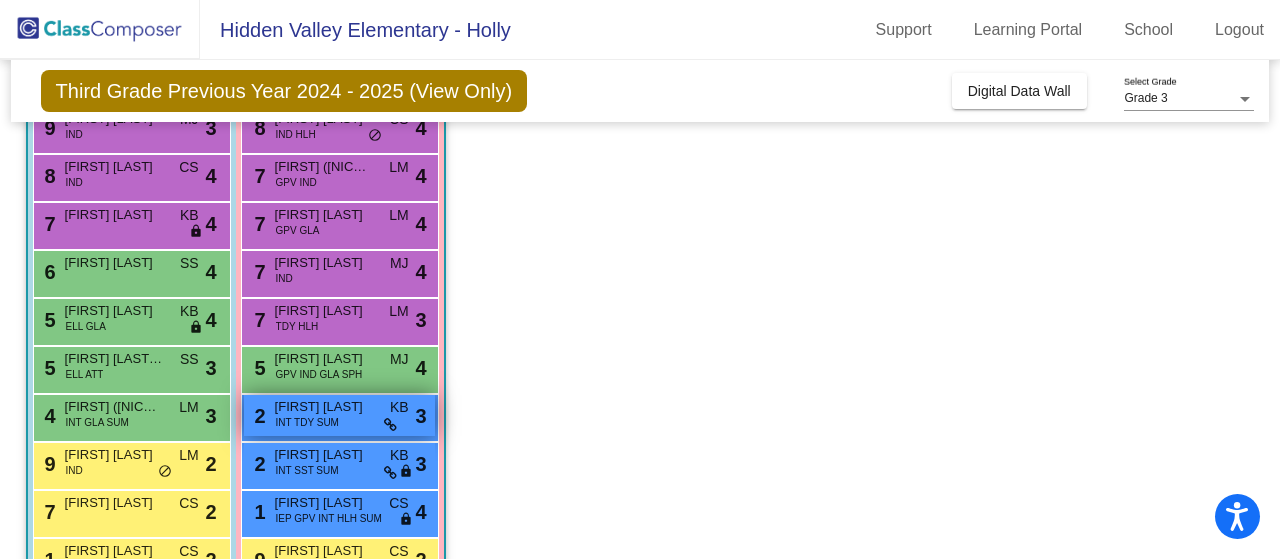 click on "INT TDY SUM" at bounding box center (307, 422) 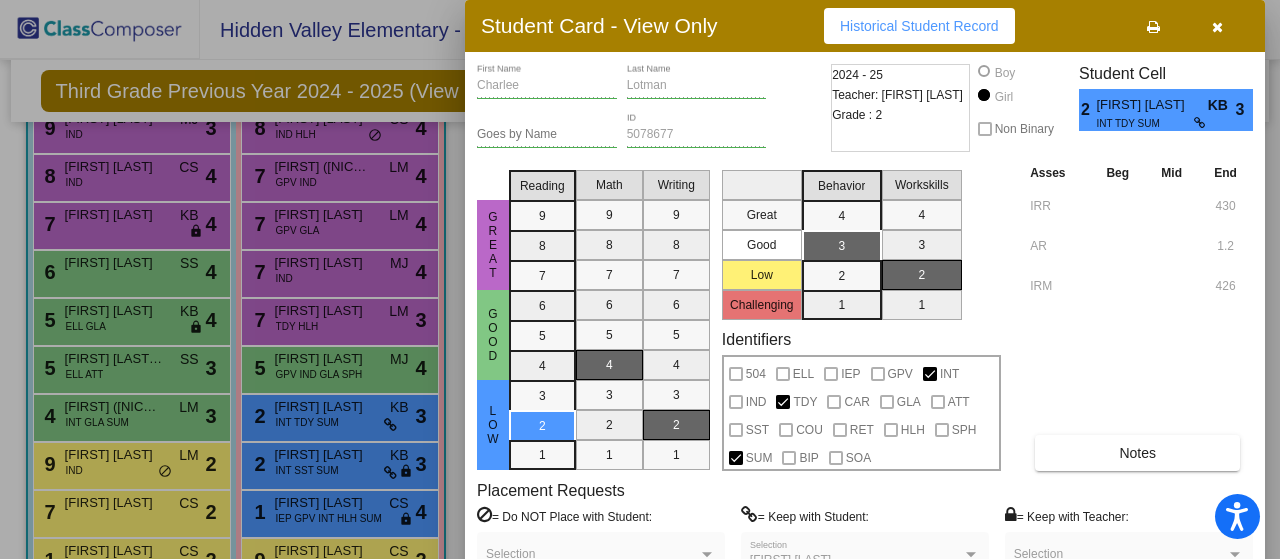 drag, startPoint x: 1274, startPoint y: 365, endPoint x: 1186, endPoint y: 345, distance: 90.24411 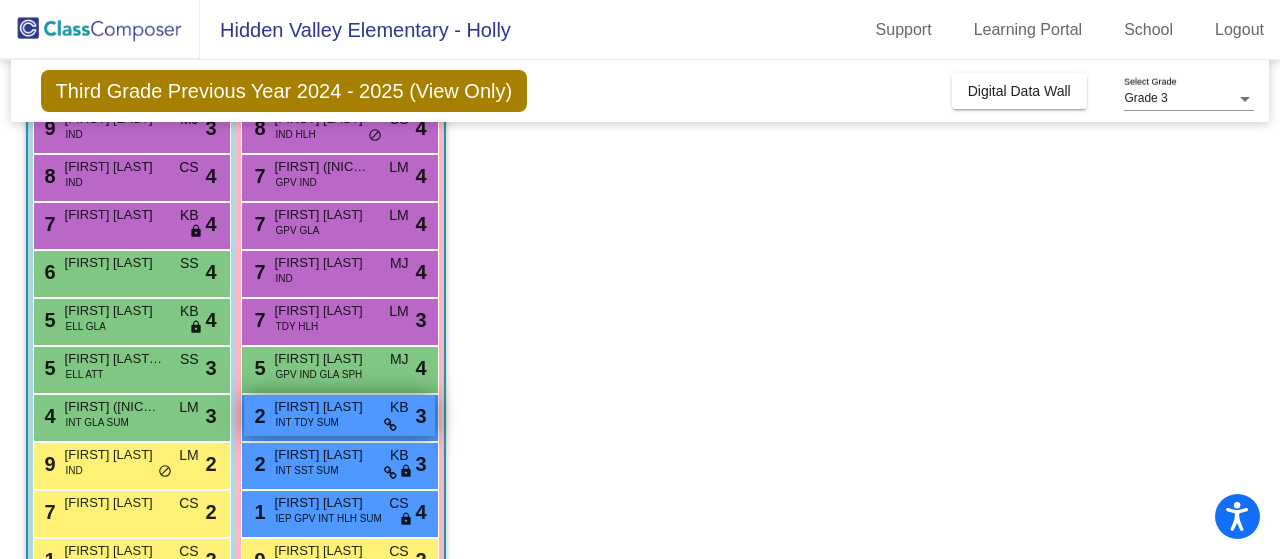 click on "Charlee Lotman" at bounding box center [325, 407] 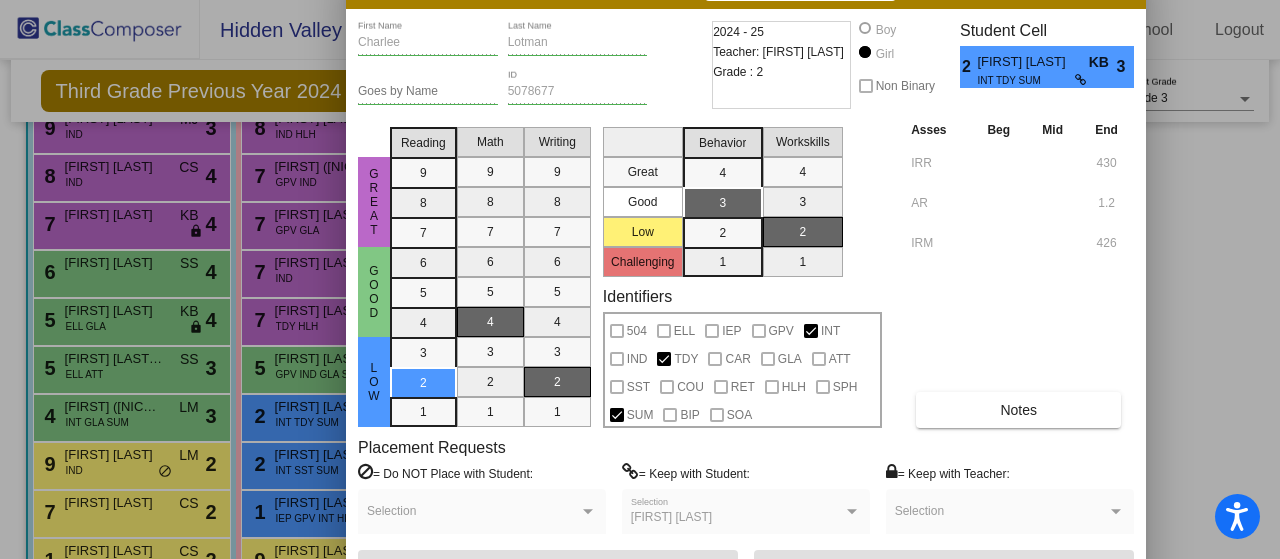 drag, startPoint x: 691, startPoint y: 16, endPoint x: 572, endPoint y: -25, distance: 125.865005 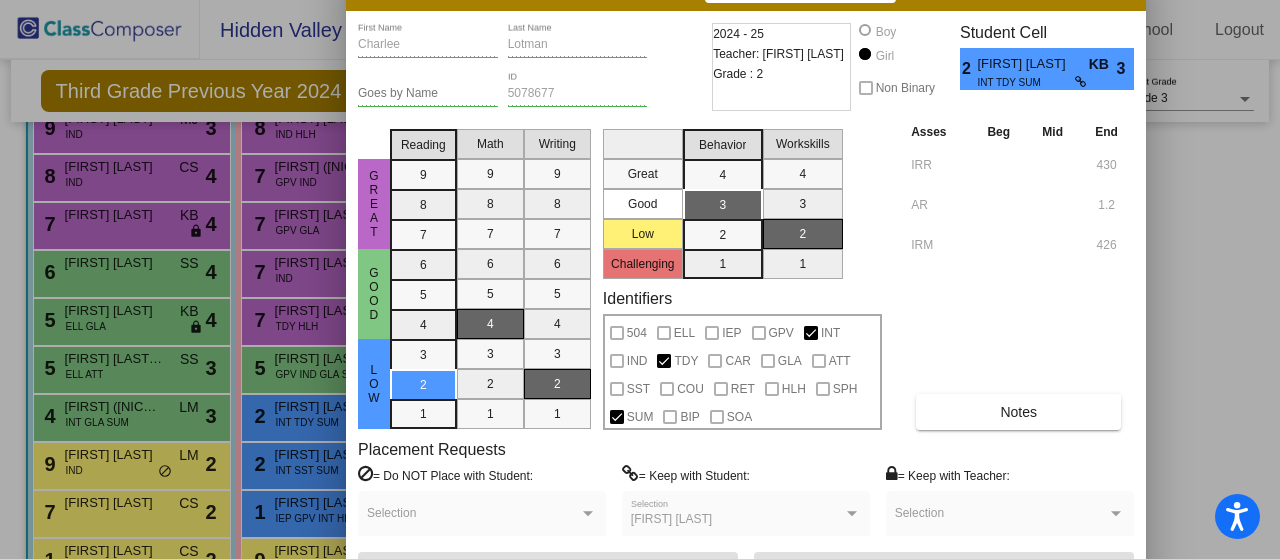 click at bounding box center [640, 279] 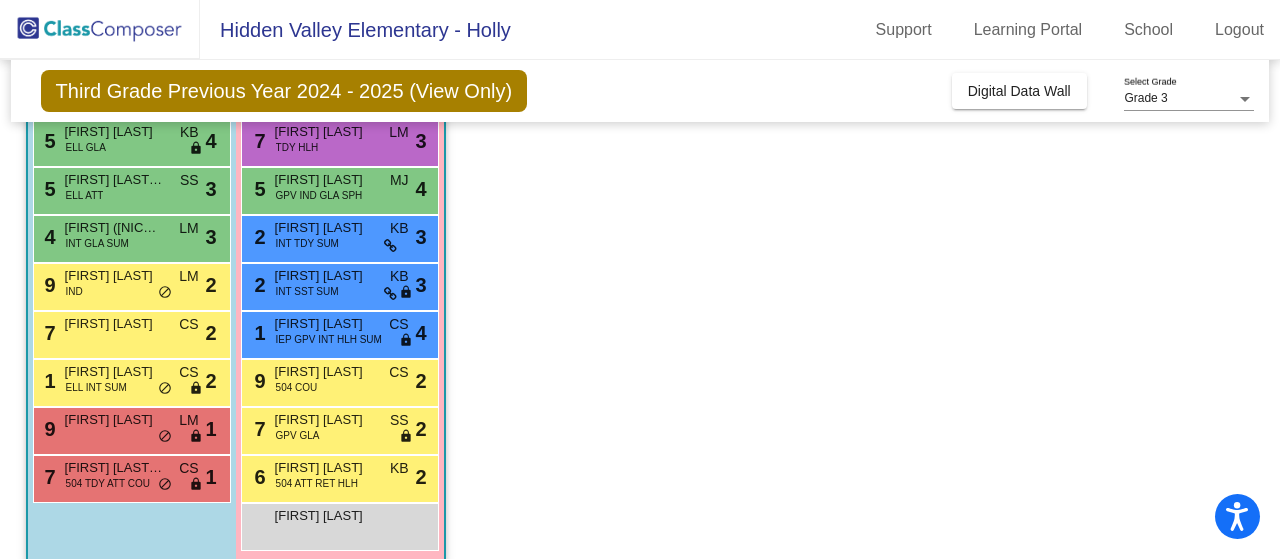 scroll, scrollTop: 490, scrollLeft: 0, axis: vertical 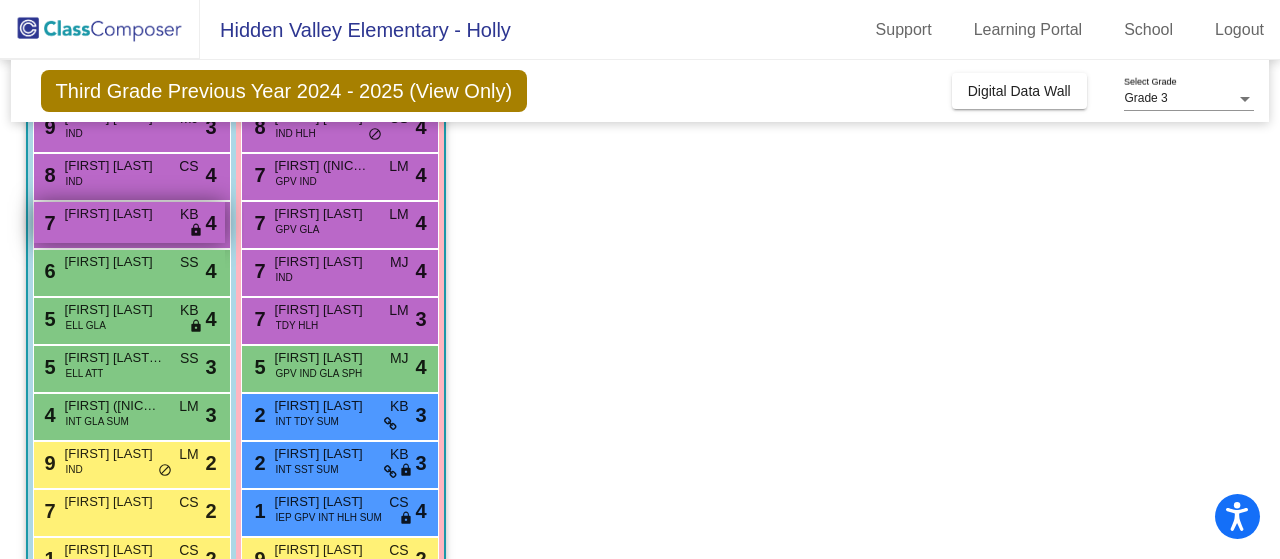 click on "Henry Horner" at bounding box center [115, 214] 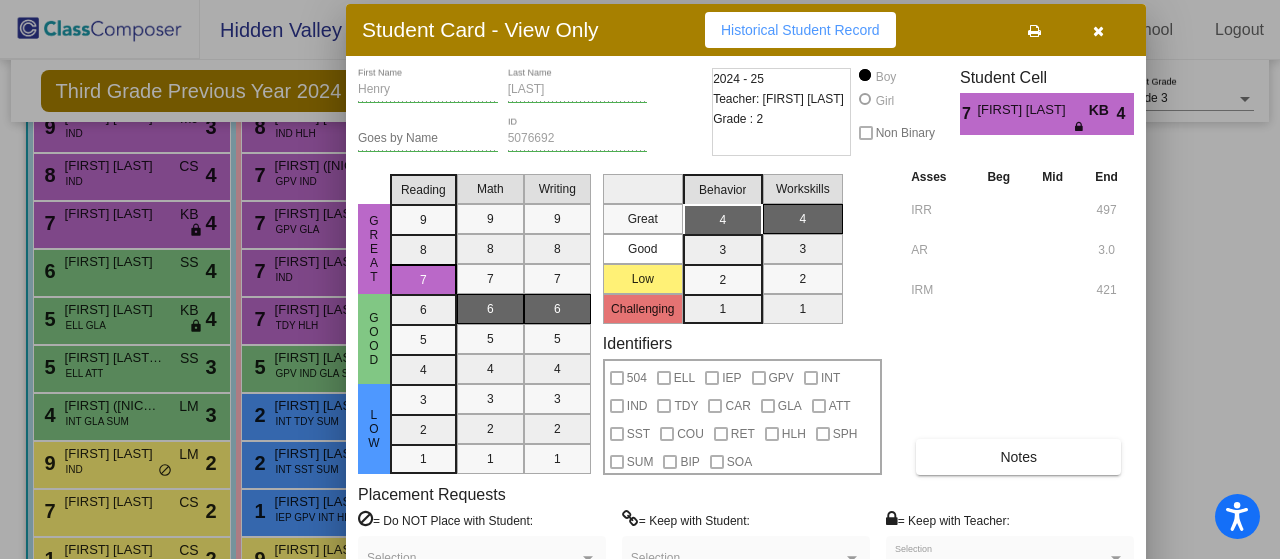drag, startPoint x: 678, startPoint y: 14, endPoint x: 558, endPoint y: 17, distance: 120.03749 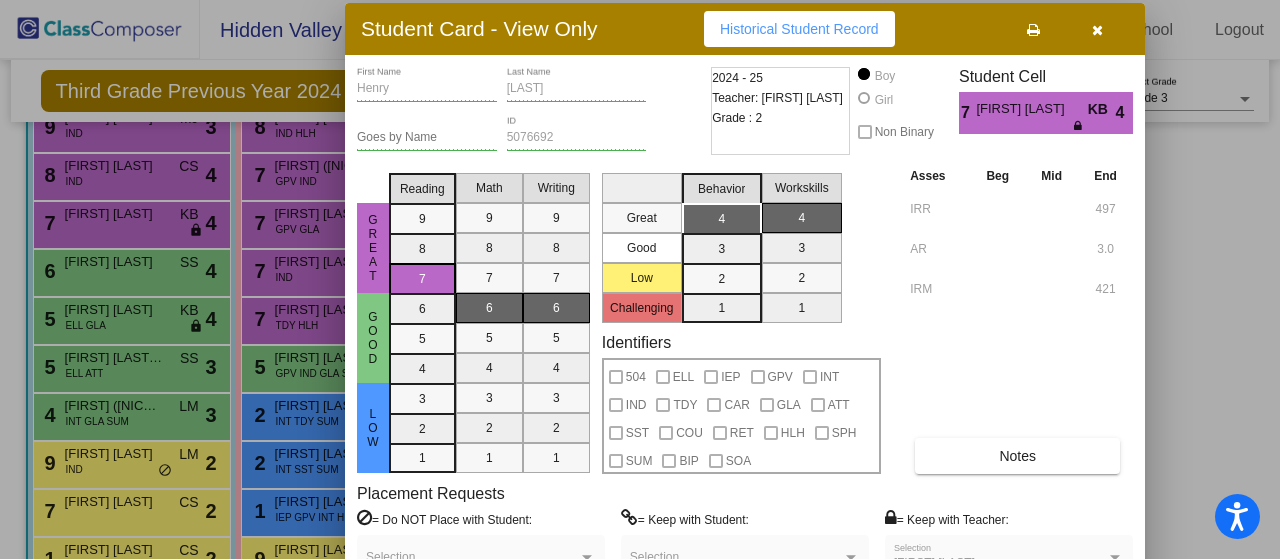 click at bounding box center (1097, 30) 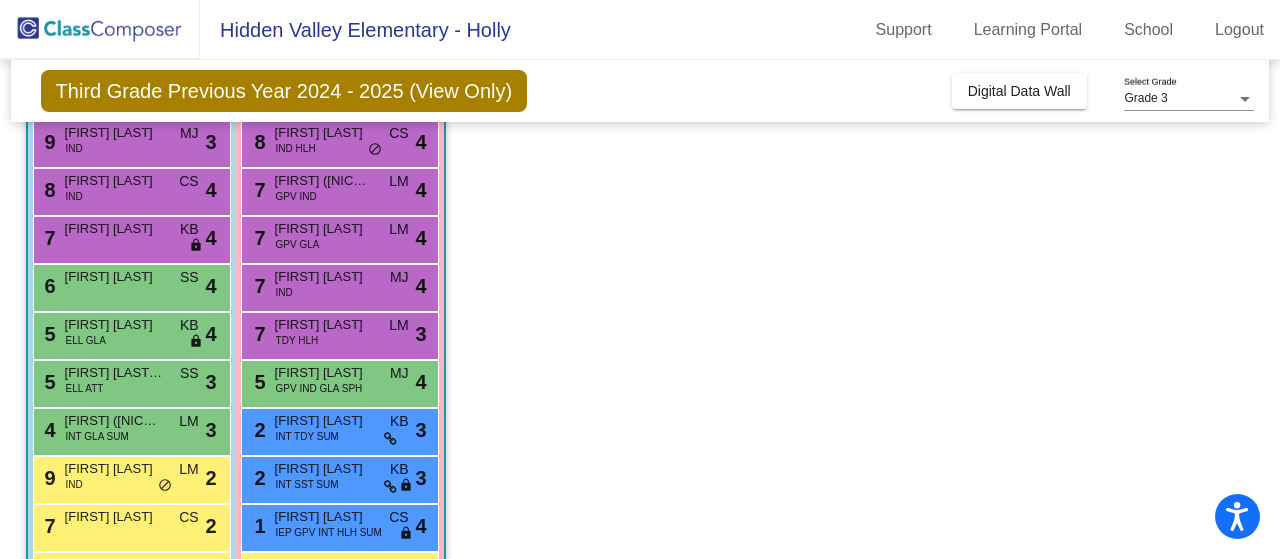 scroll, scrollTop: 318, scrollLeft: 0, axis: vertical 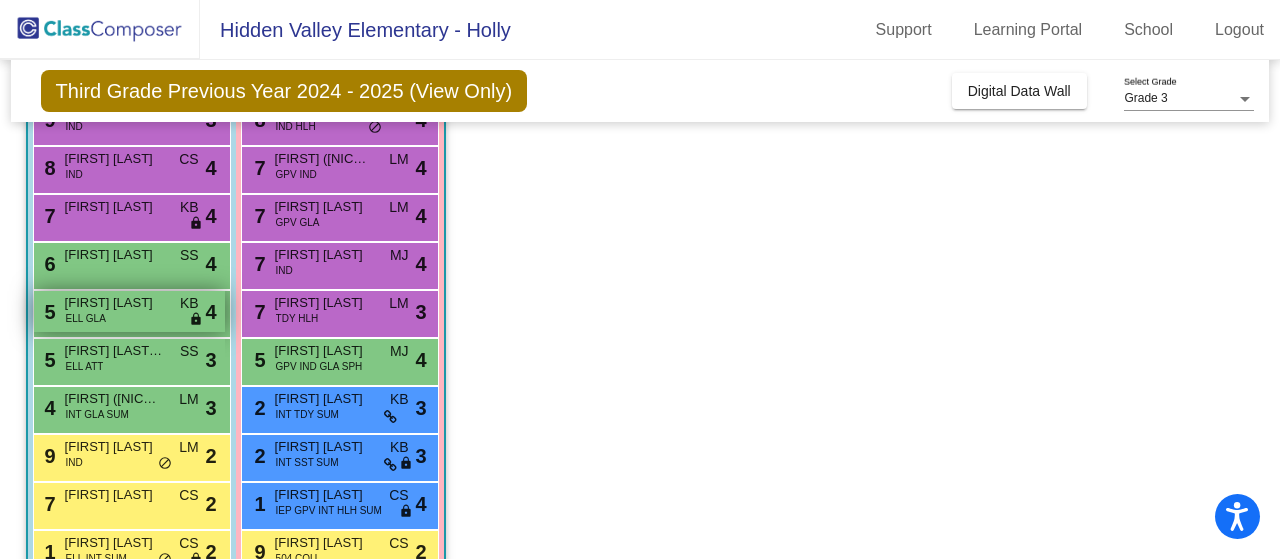 click on "Daniel Aguilar Ortiz" at bounding box center (115, 303) 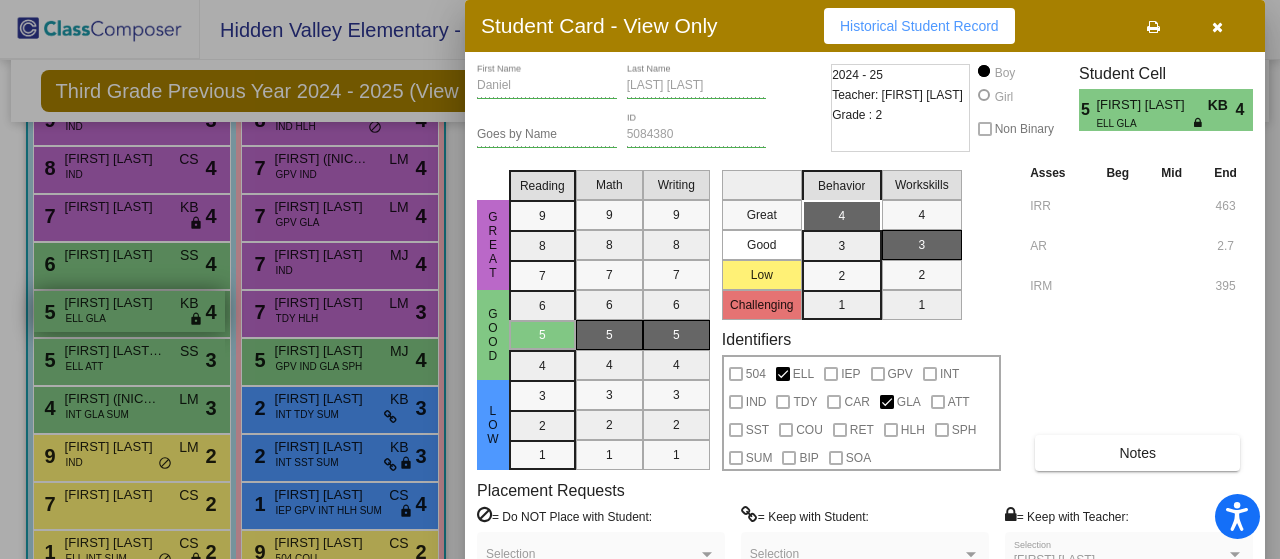 scroll, scrollTop: 0, scrollLeft: 0, axis: both 